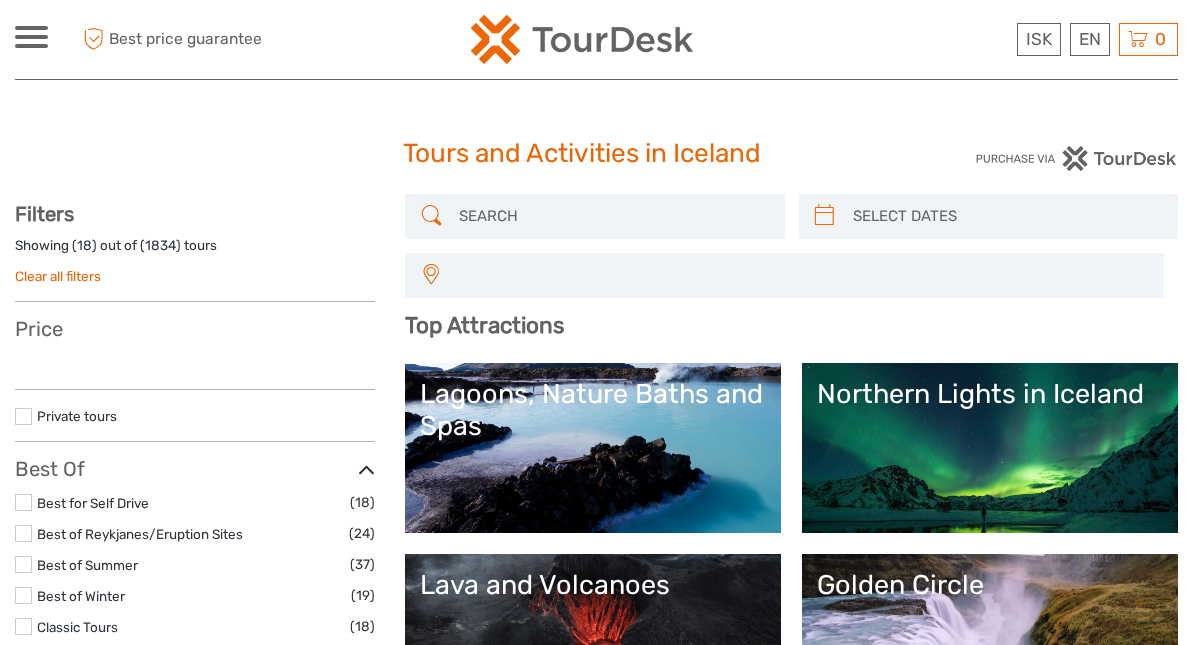 select 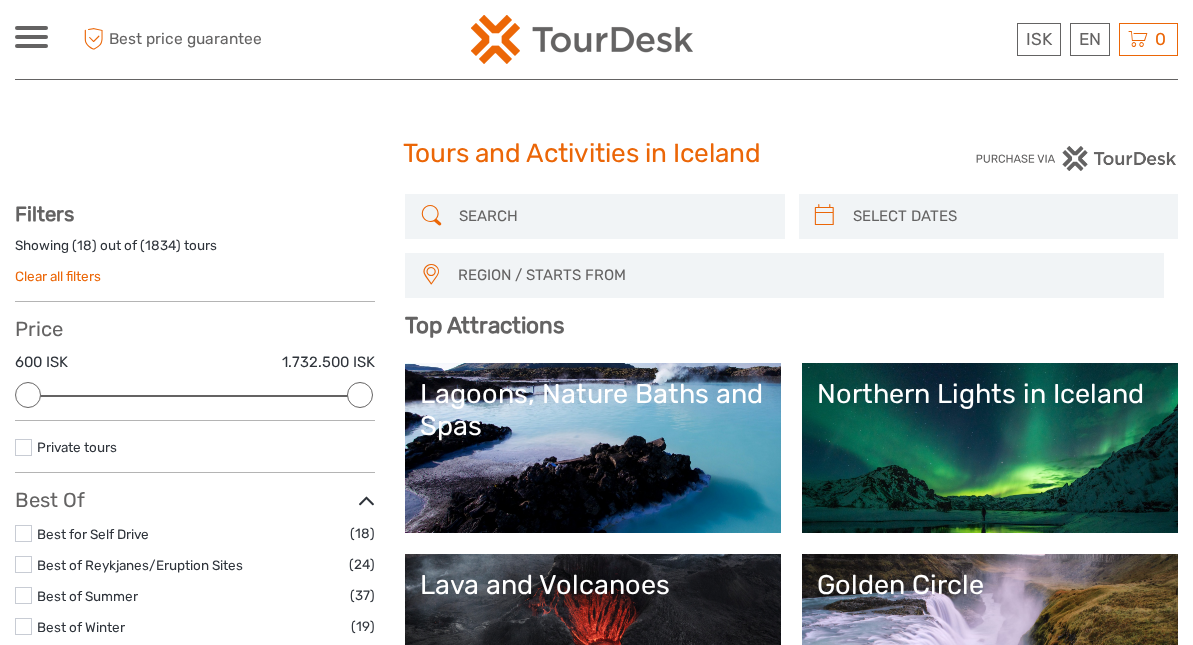 scroll, scrollTop: 0, scrollLeft: 0, axis: both 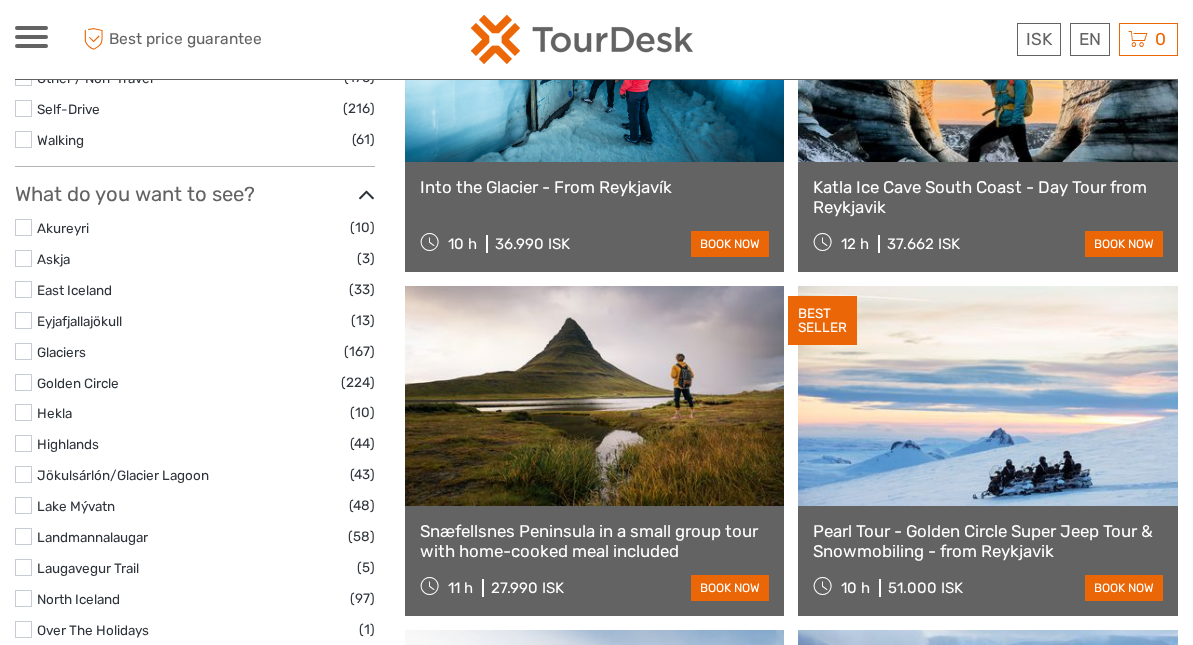 click at bounding box center [23, 351] 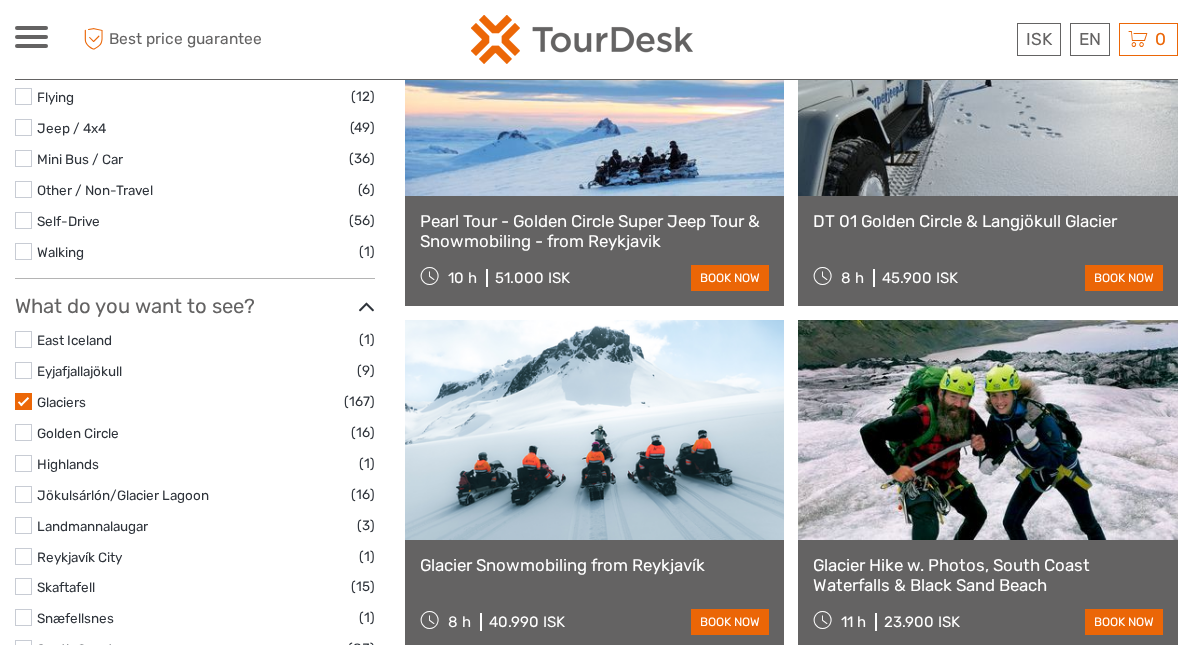 scroll, scrollTop: 114, scrollLeft: 0, axis: vertical 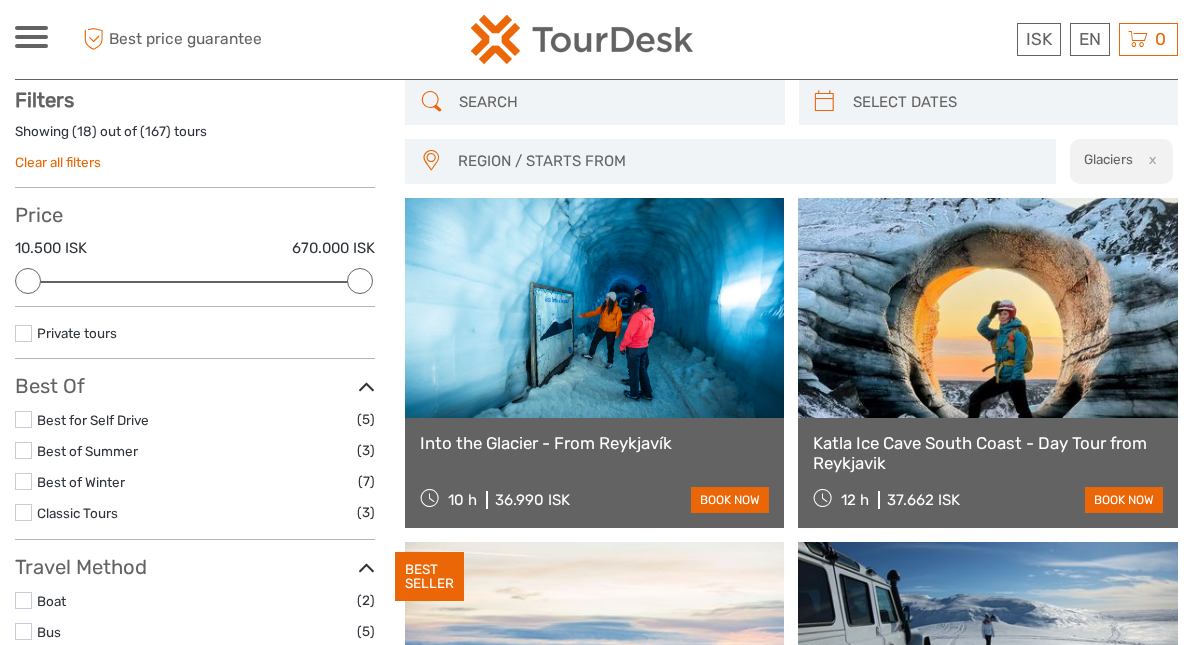 drag, startPoint x: 1192, startPoint y: 117, endPoint x: 1209, endPoint y: 156, distance: 42.544094 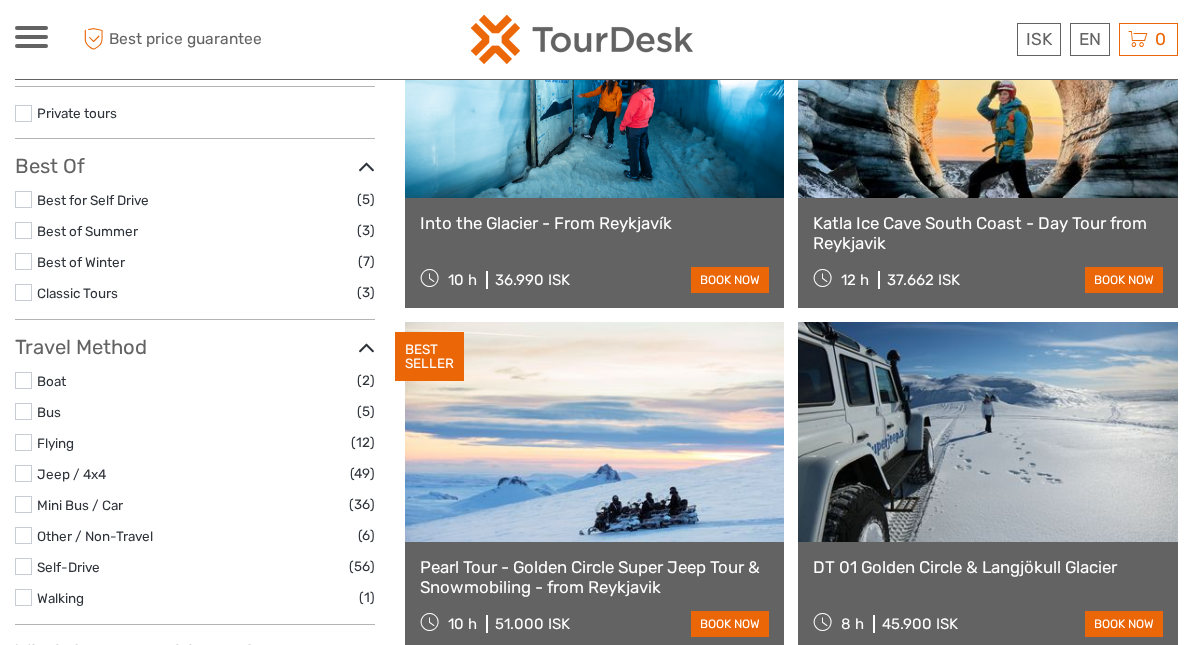 scroll, scrollTop: 407, scrollLeft: 0, axis: vertical 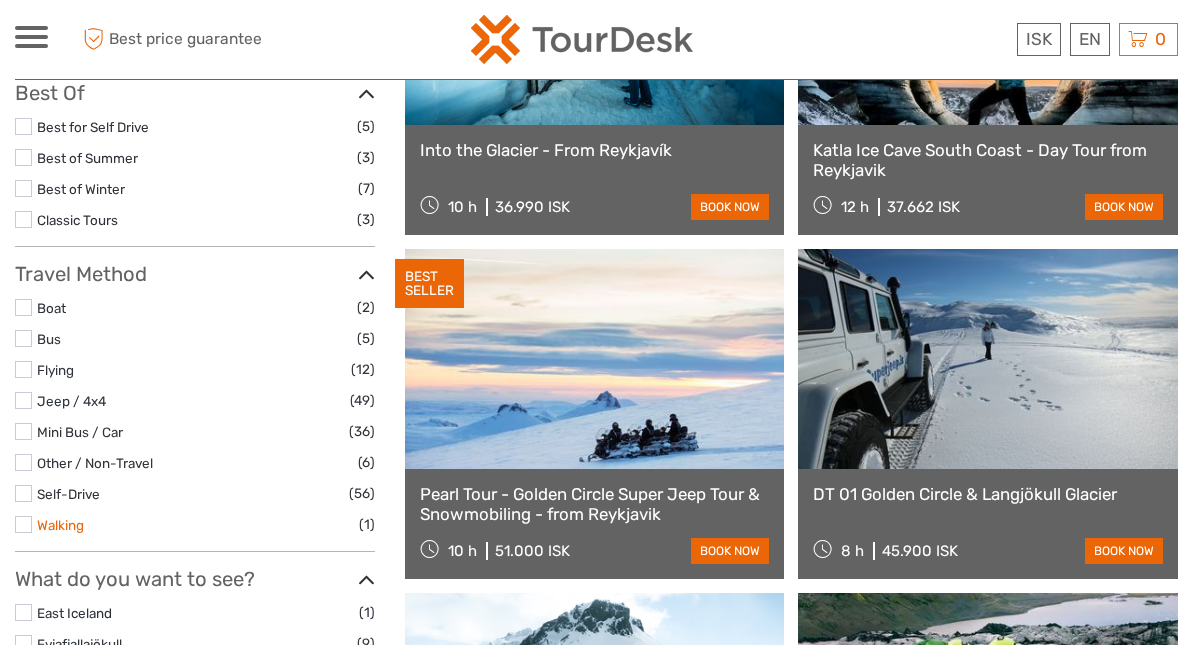 click on "Walking" at bounding box center [60, 525] 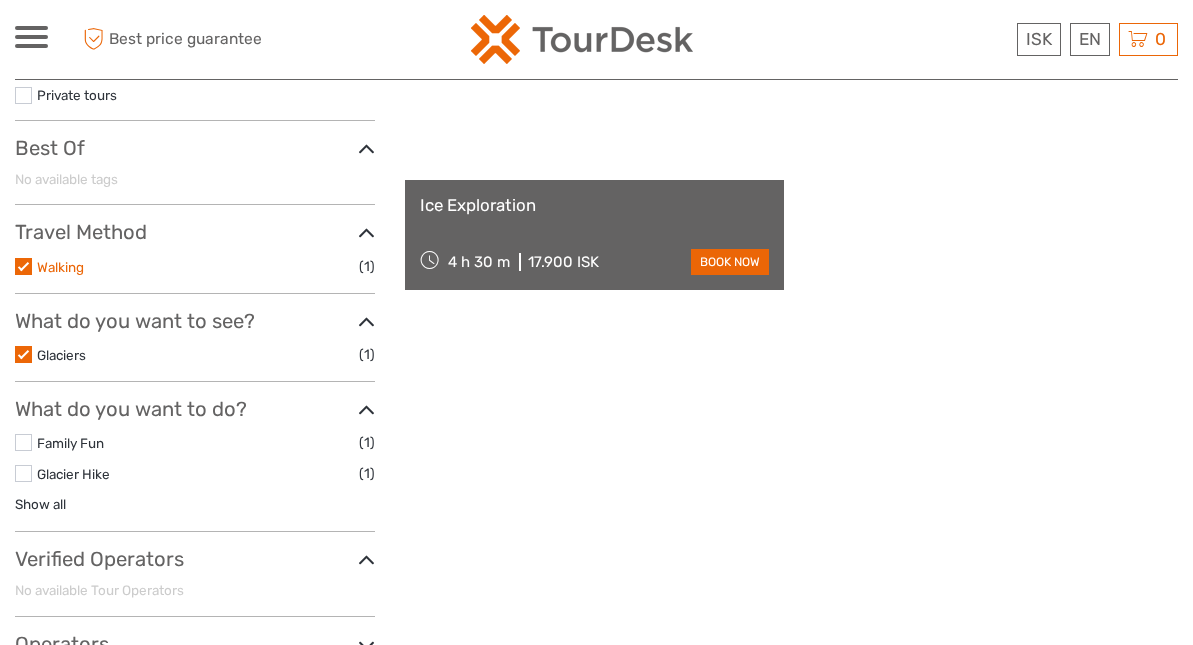 scroll, scrollTop: 114, scrollLeft: 0, axis: vertical 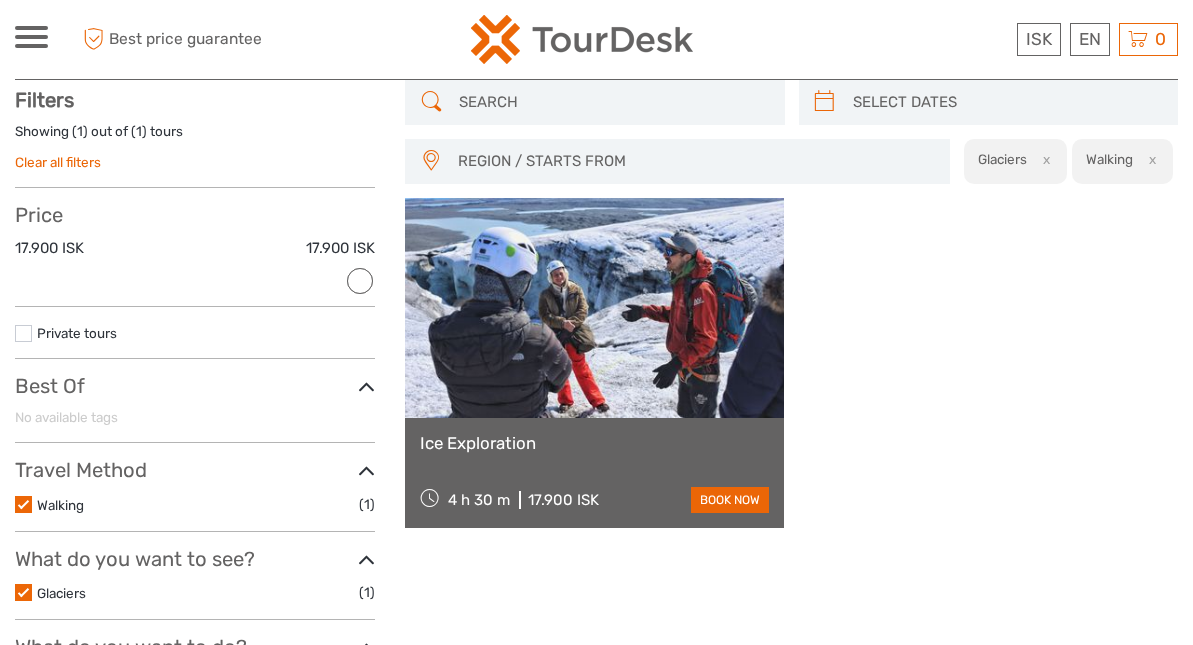 click at bounding box center (366, 471) 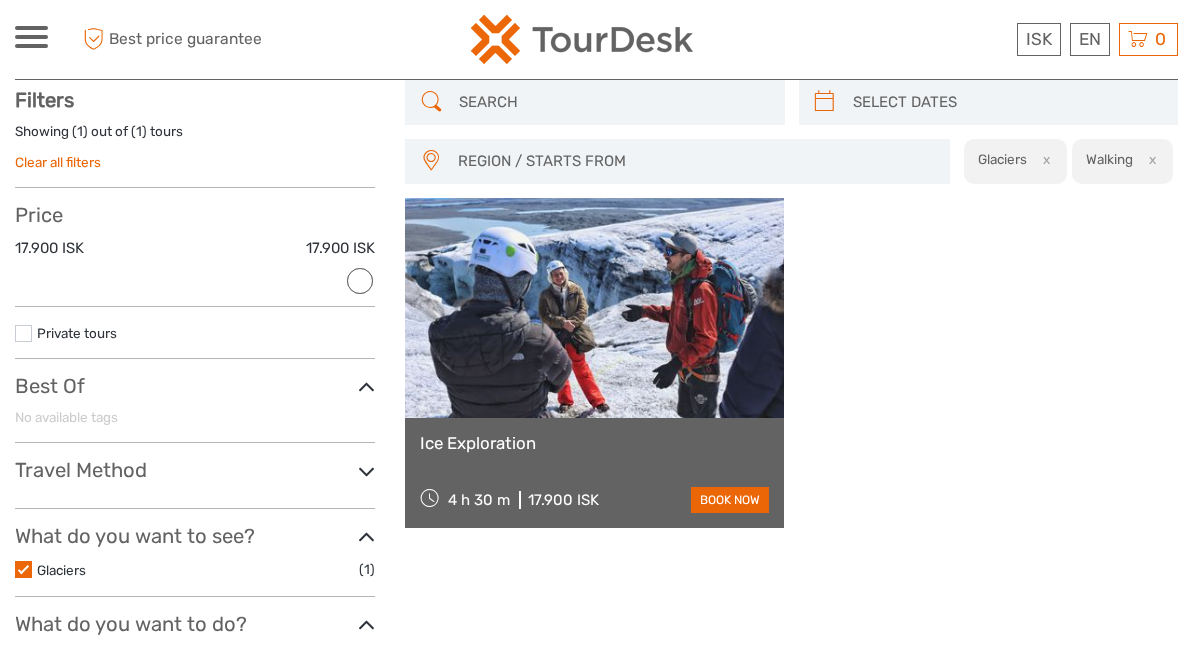 click on "Ice Exploration" at bounding box center (595, 443) 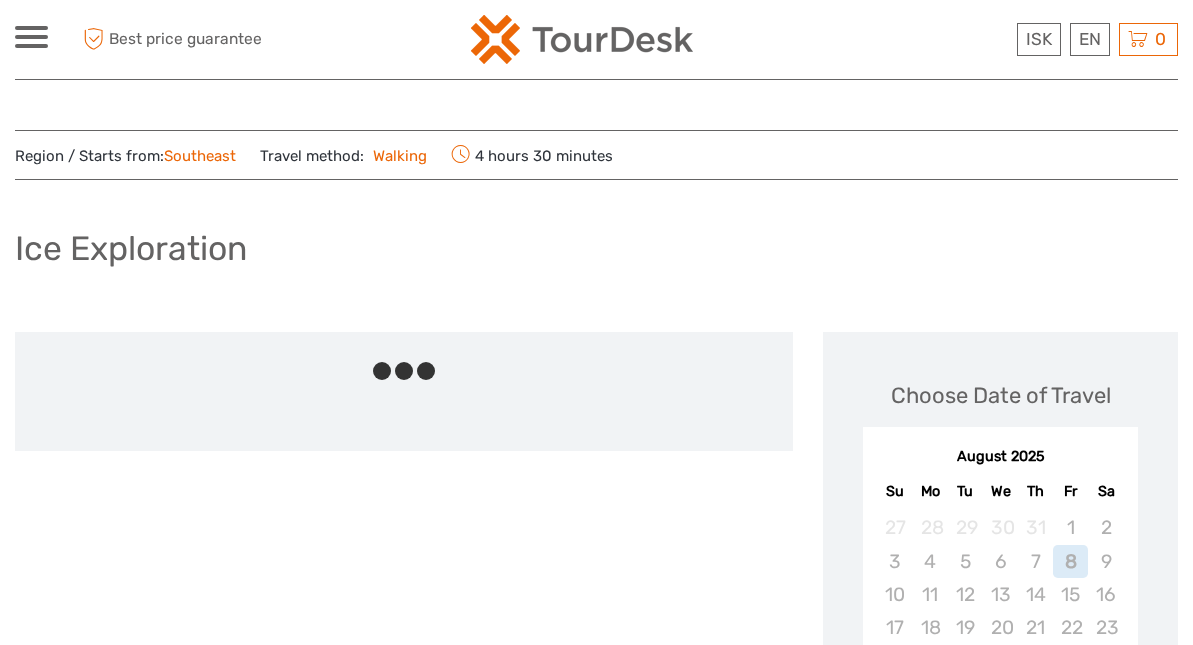 scroll, scrollTop: 0, scrollLeft: 0, axis: both 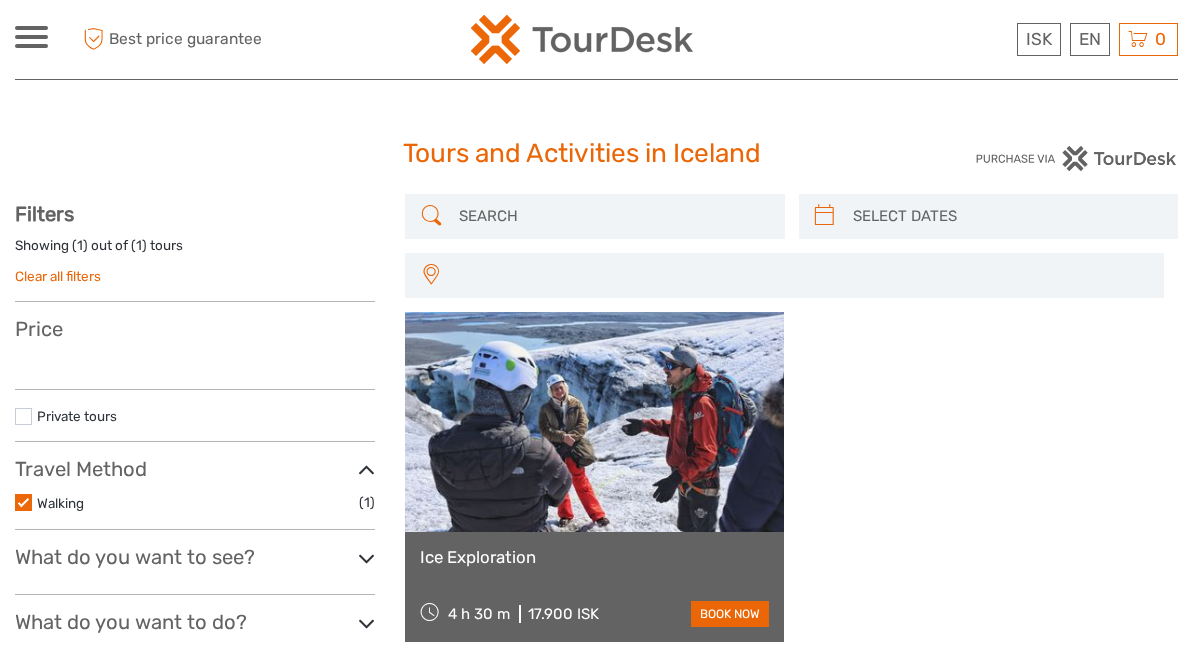 select 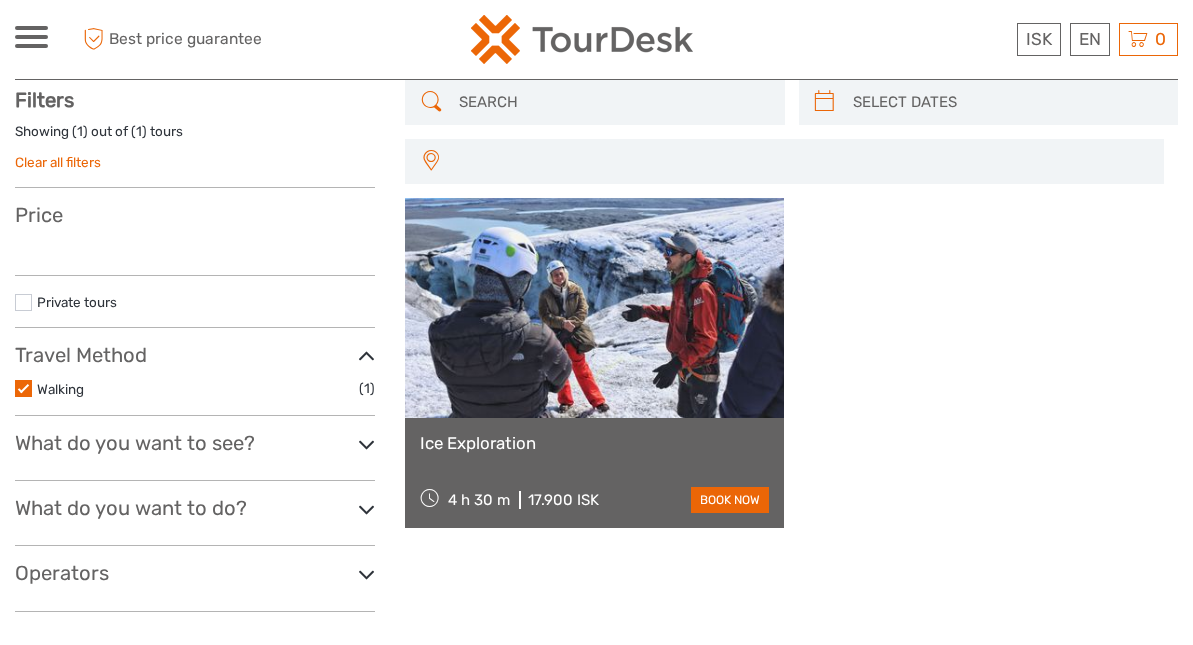 select 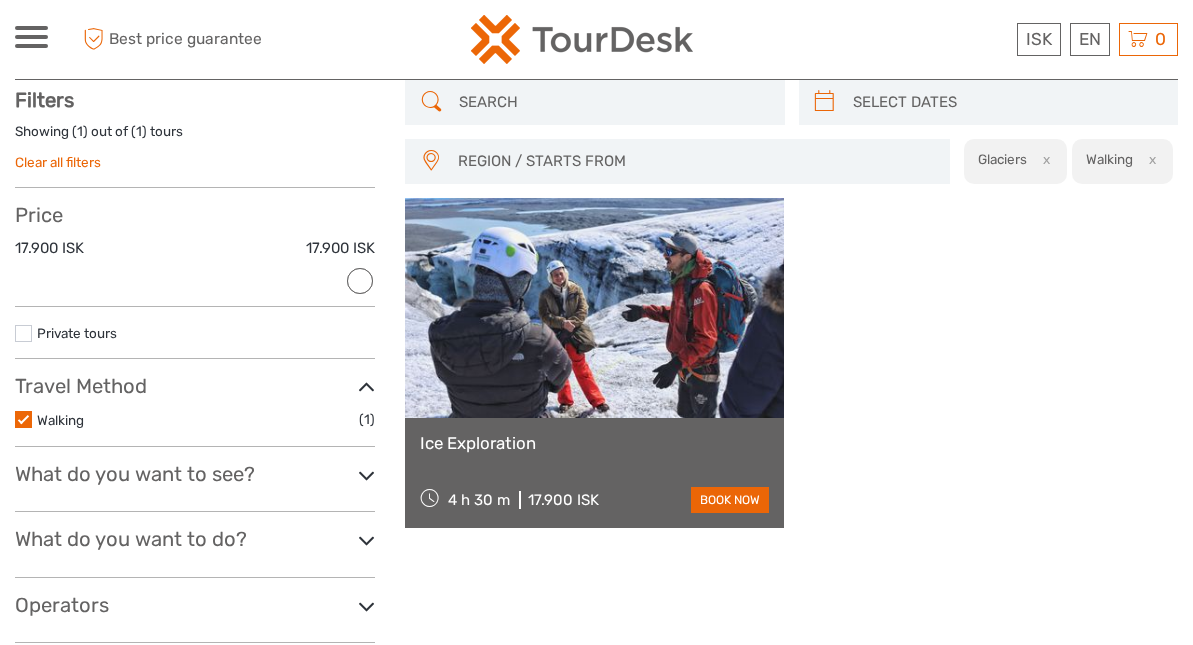 scroll, scrollTop: 0, scrollLeft: 0, axis: both 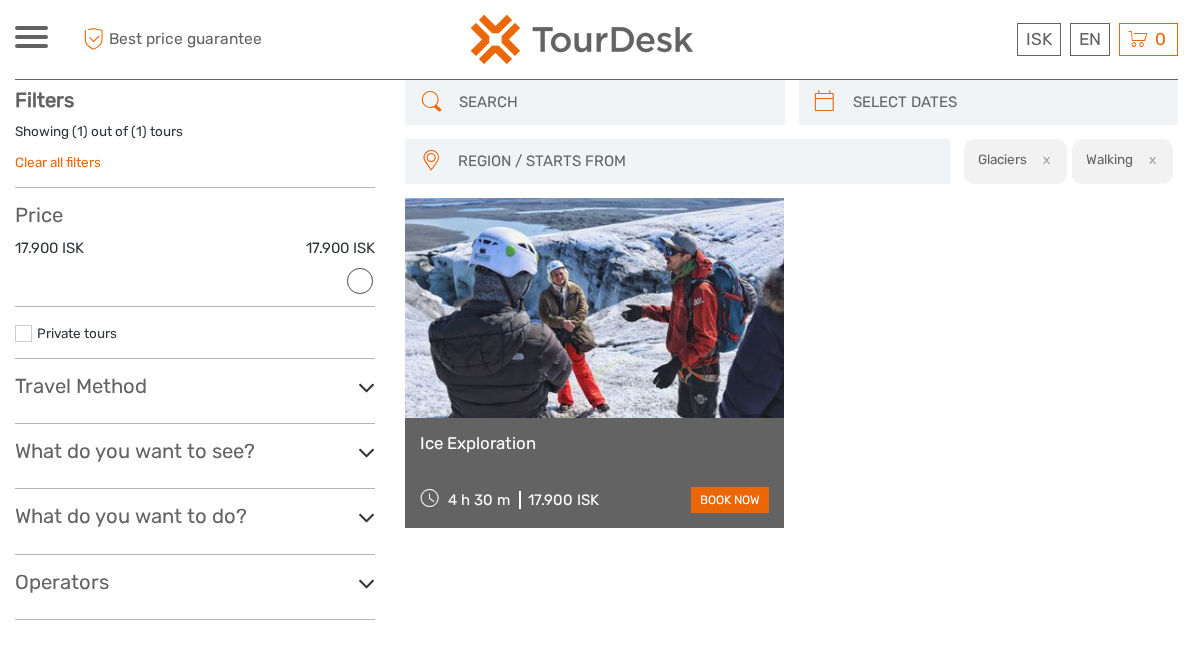 click on "Travel Method
Walking
(1)
No available travel methods" at bounding box center [195, 399] 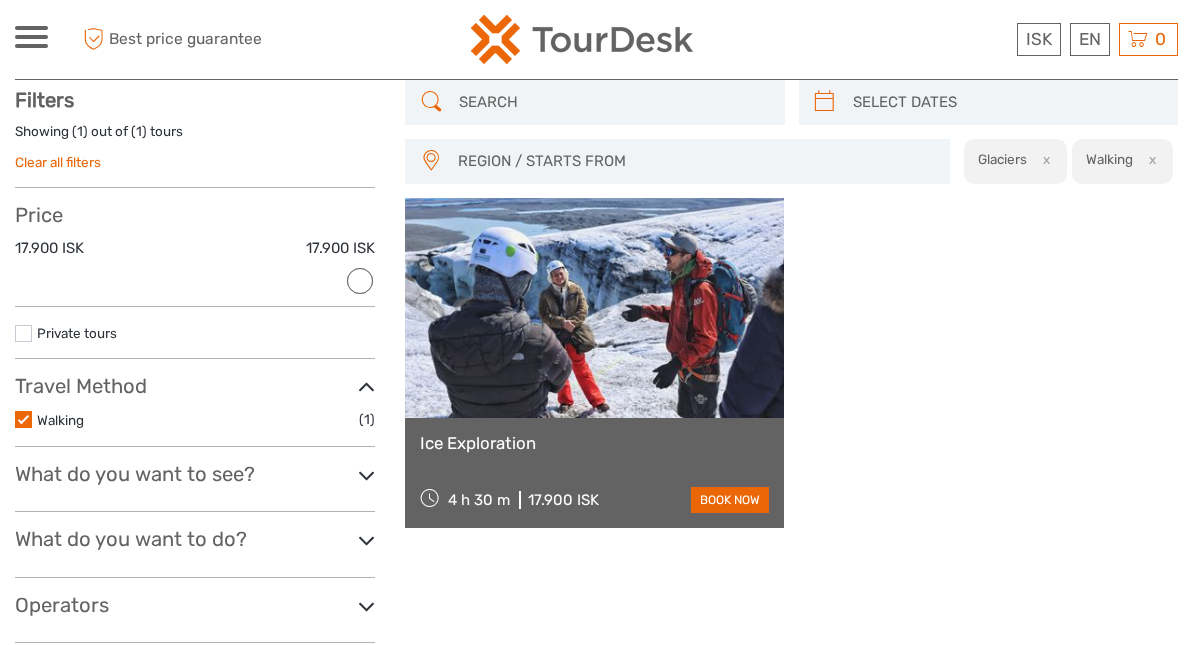 click at bounding box center (23, 419) 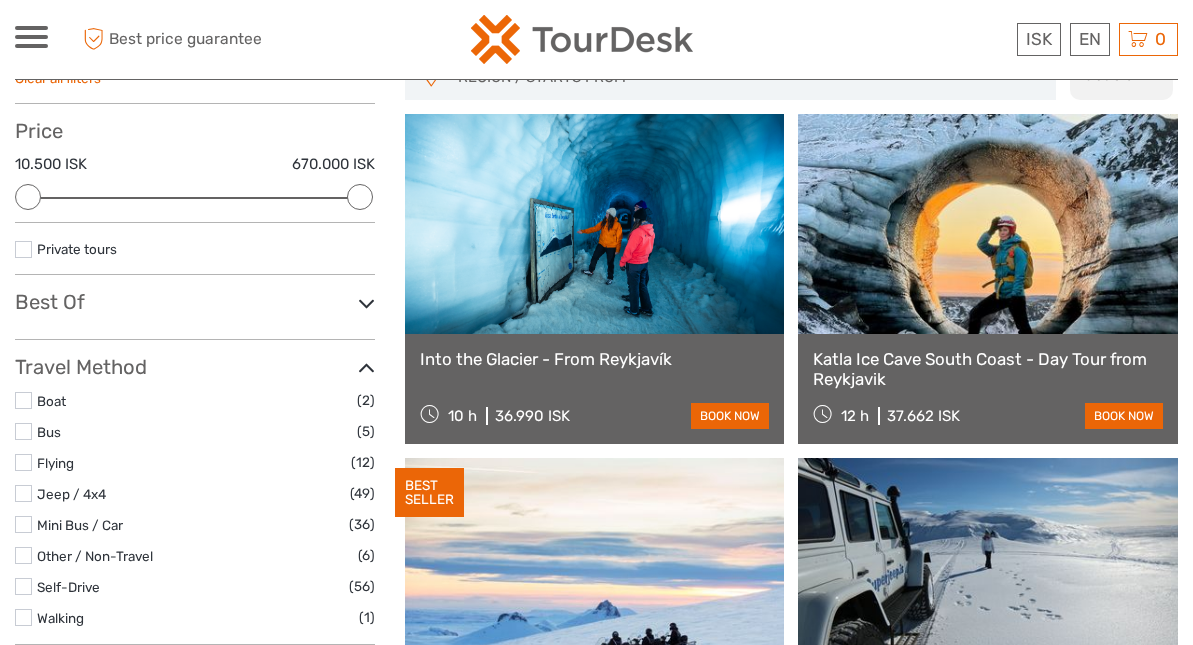 scroll, scrollTop: 281, scrollLeft: 0, axis: vertical 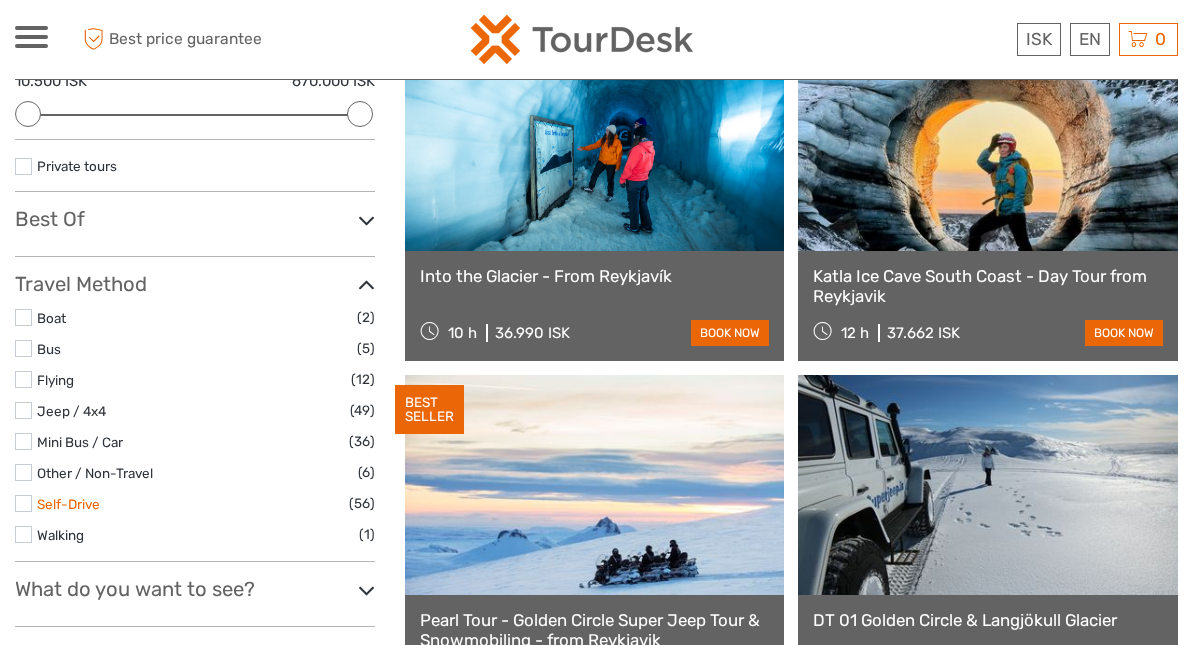 click on "Self-Drive" at bounding box center (68, 504) 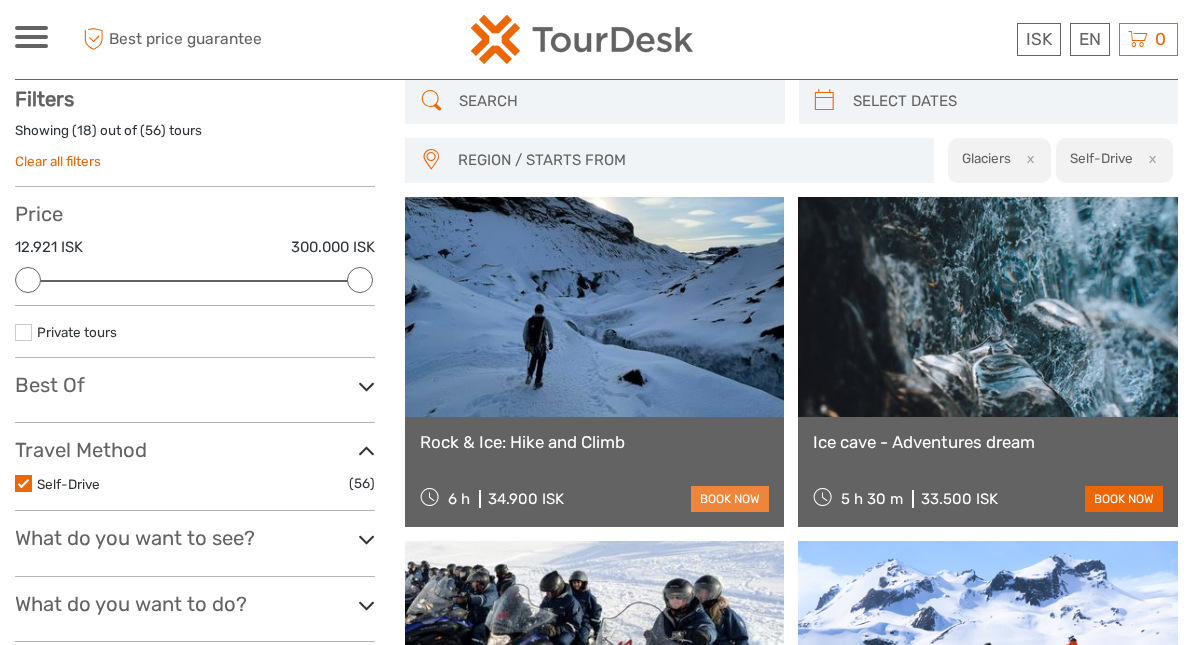 scroll, scrollTop: 114, scrollLeft: 0, axis: vertical 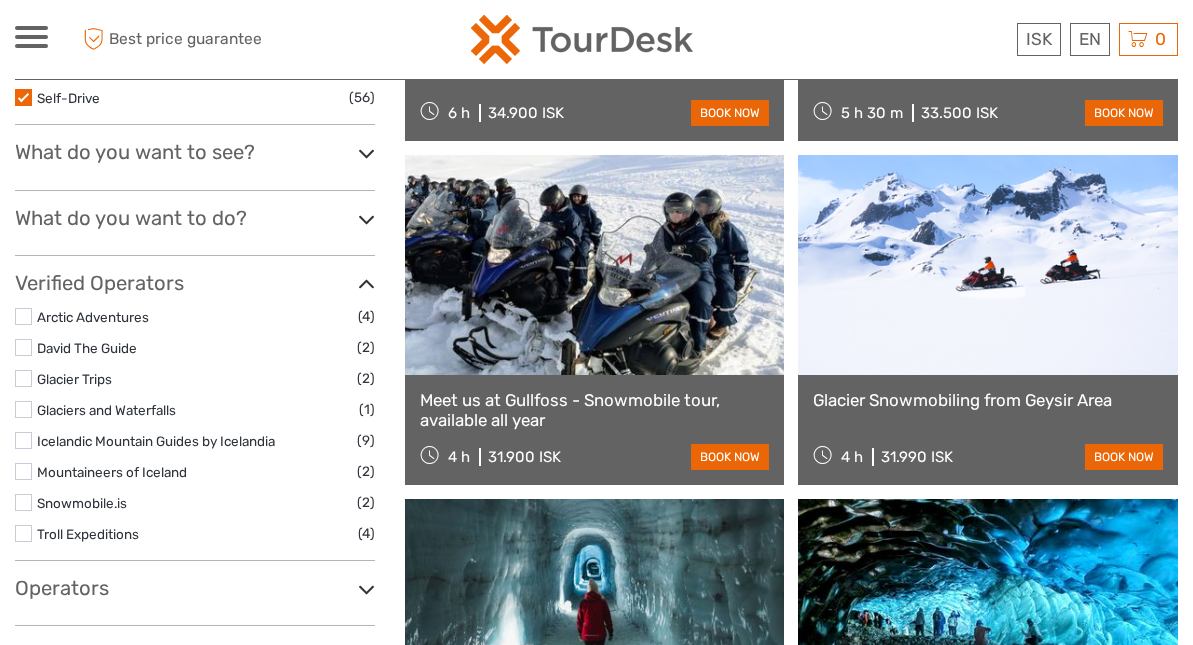 click at bounding box center (366, 219) 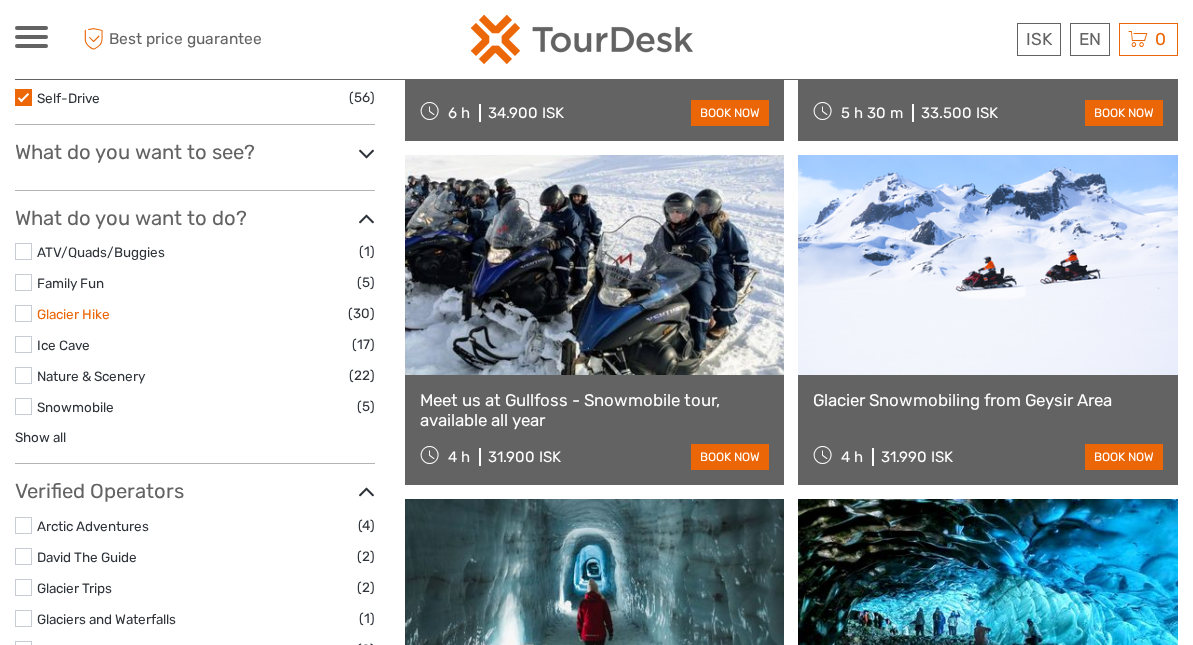 click on "Glacier Hike" at bounding box center (73, 314) 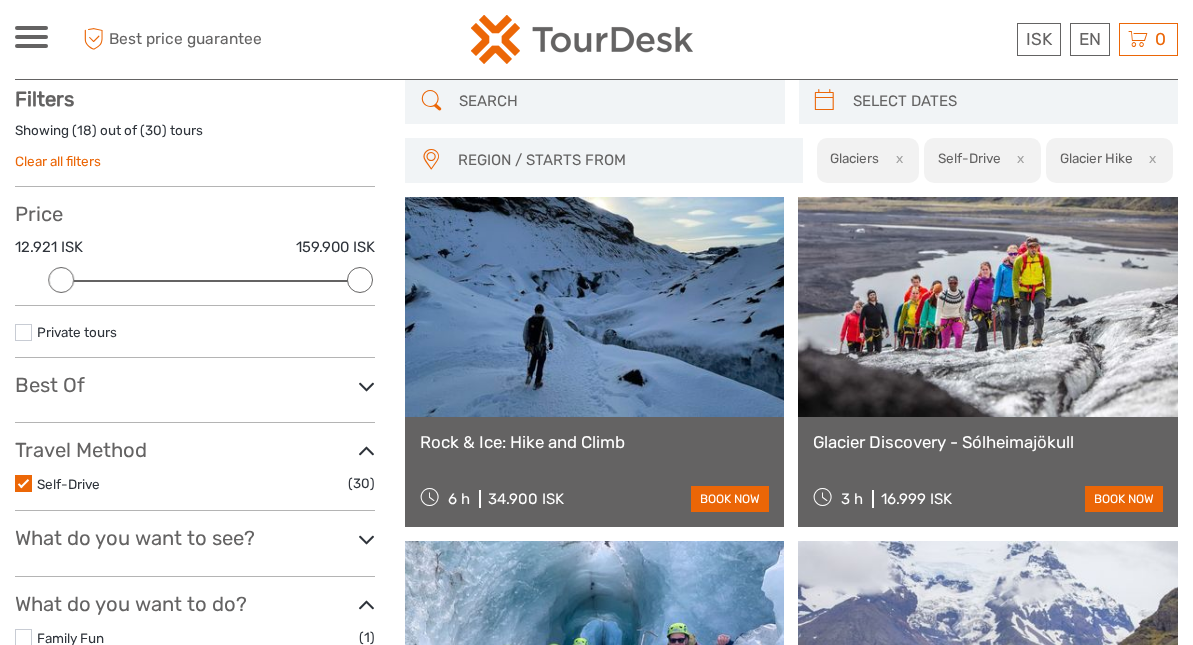 scroll, scrollTop: 114, scrollLeft: 0, axis: vertical 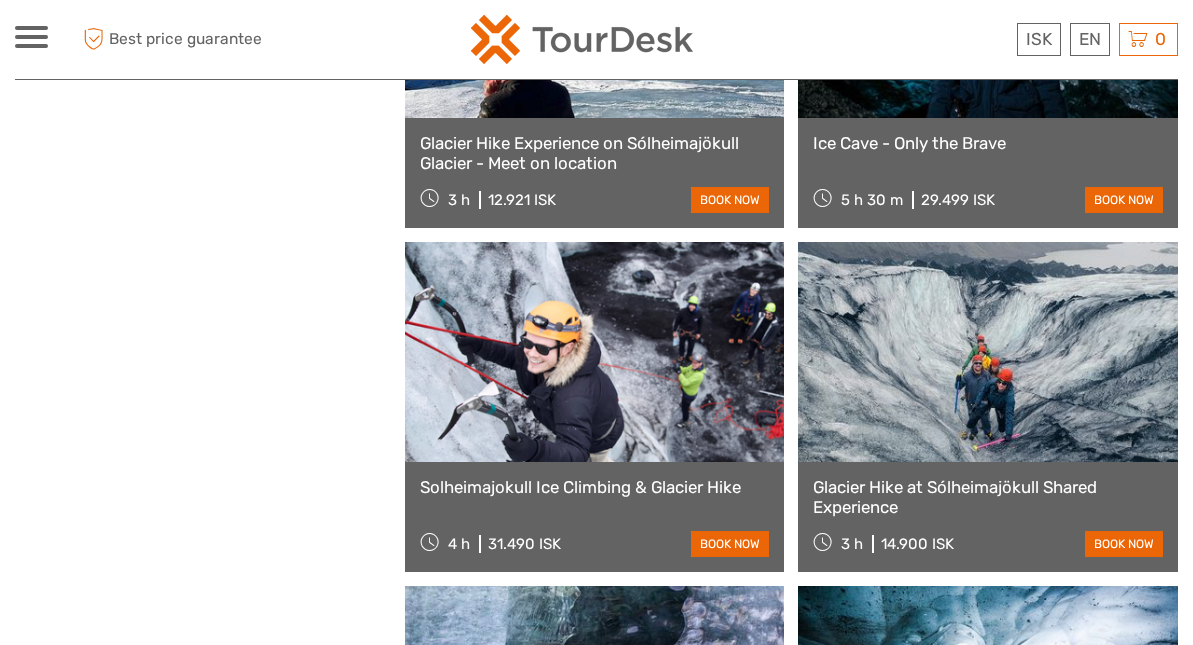 click on "Glacier Explorer
5 h 30 m
19.990 ISK
book now" at bounding box center (595, 1549) 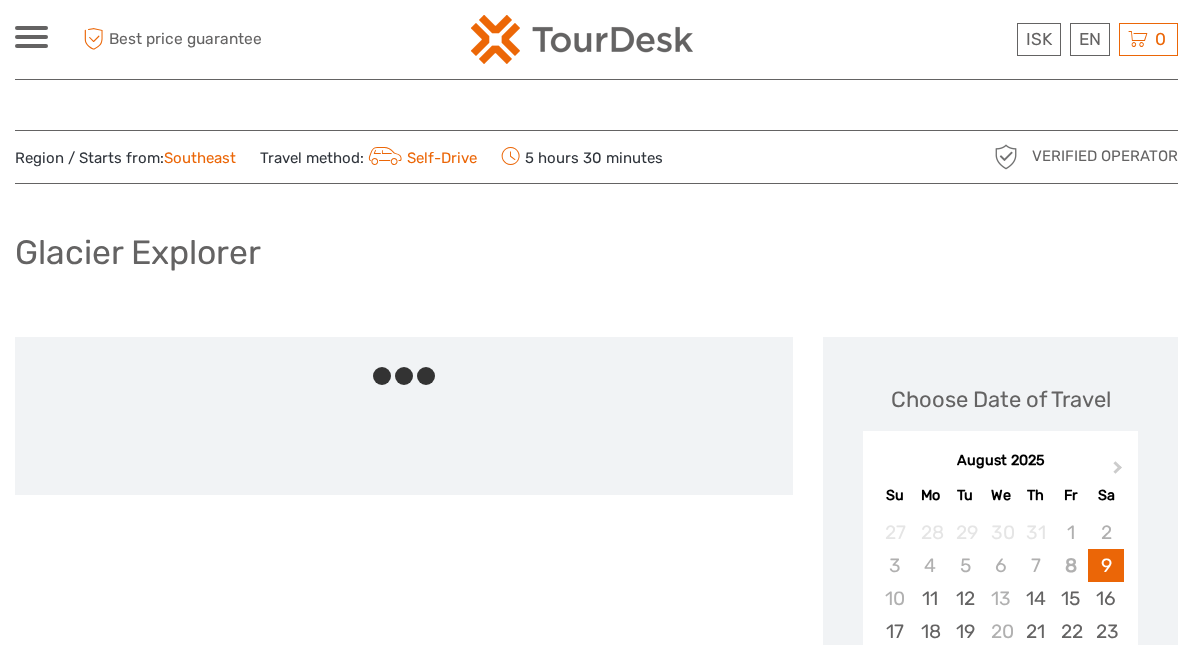 scroll, scrollTop: 0, scrollLeft: 0, axis: both 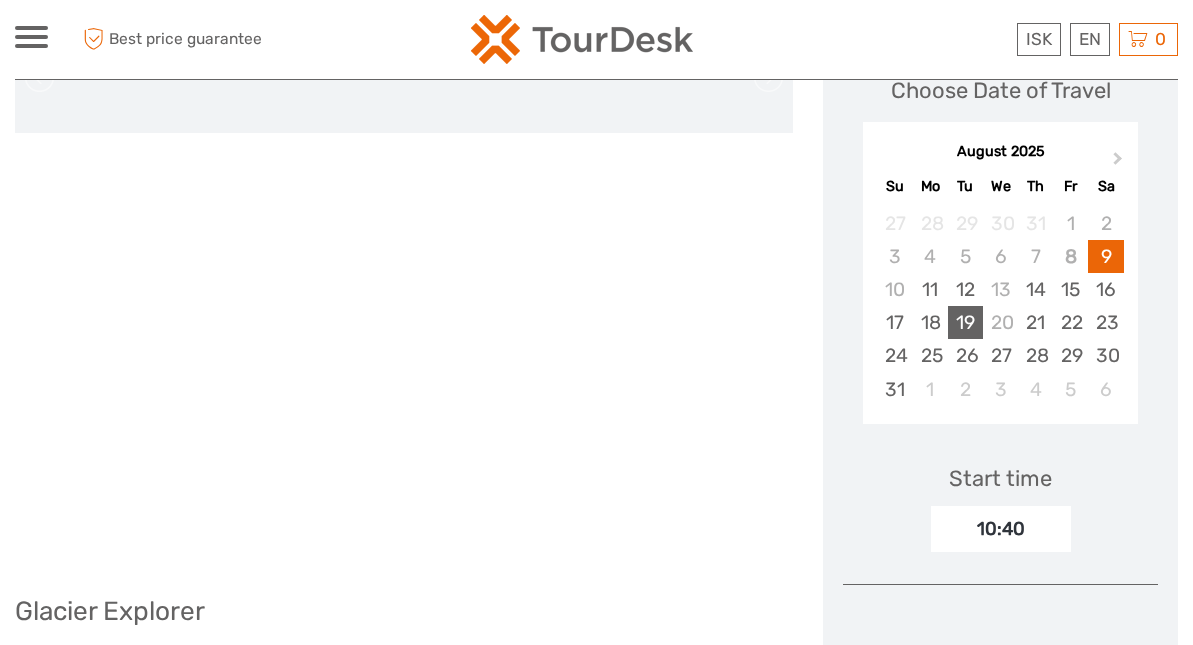 click on "19" at bounding box center [965, 322] 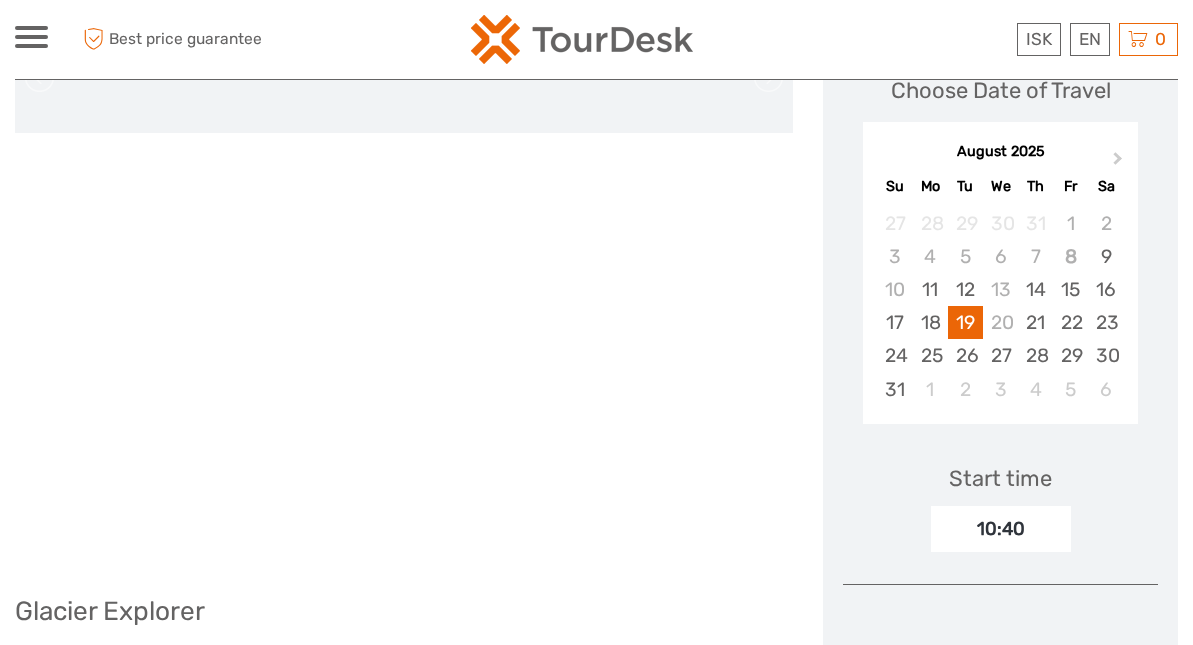 click on "10:40" at bounding box center (1001, 529) 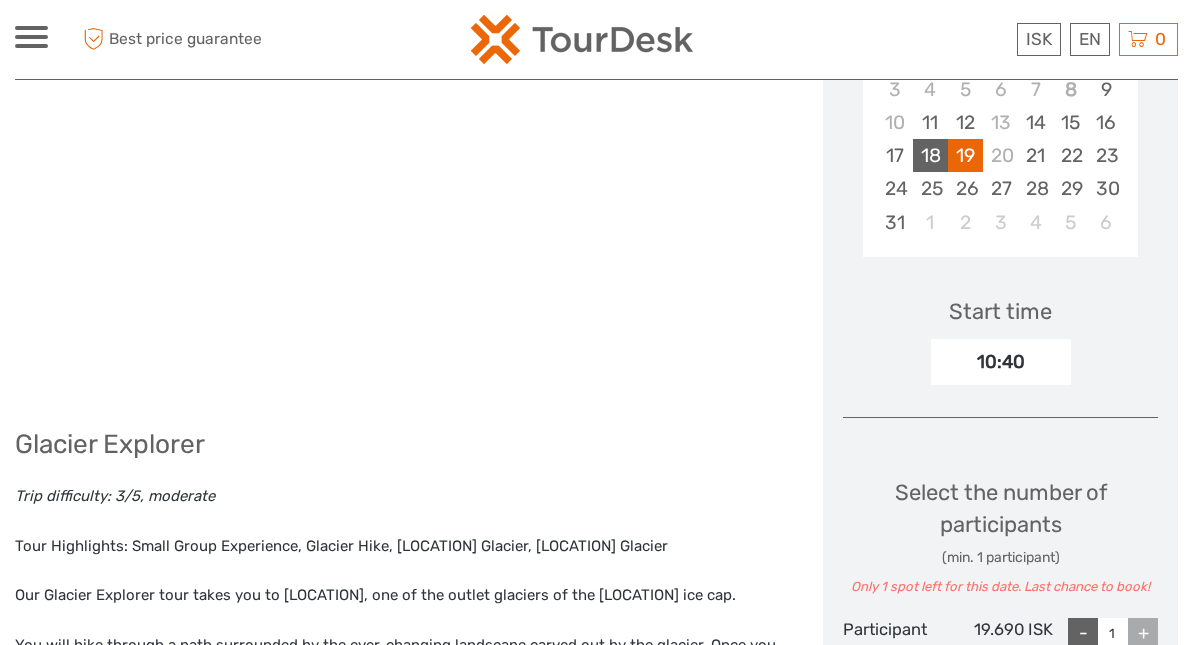 click on "18" at bounding box center [930, 155] 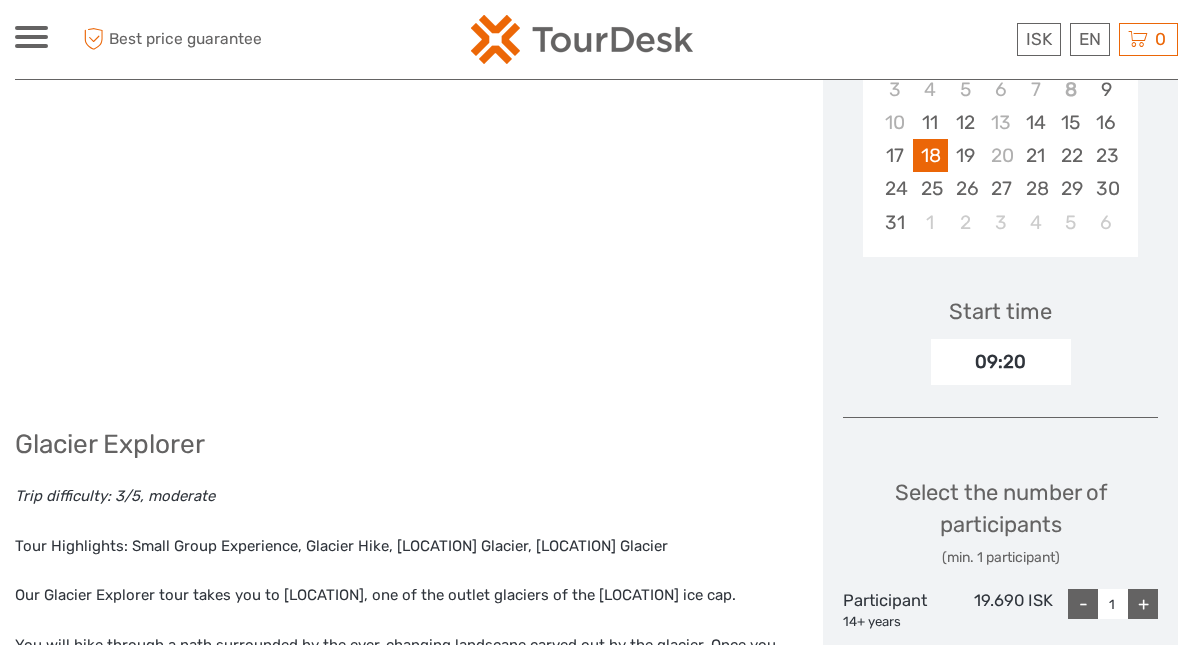 click on "09:20" at bounding box center [1001, 362] 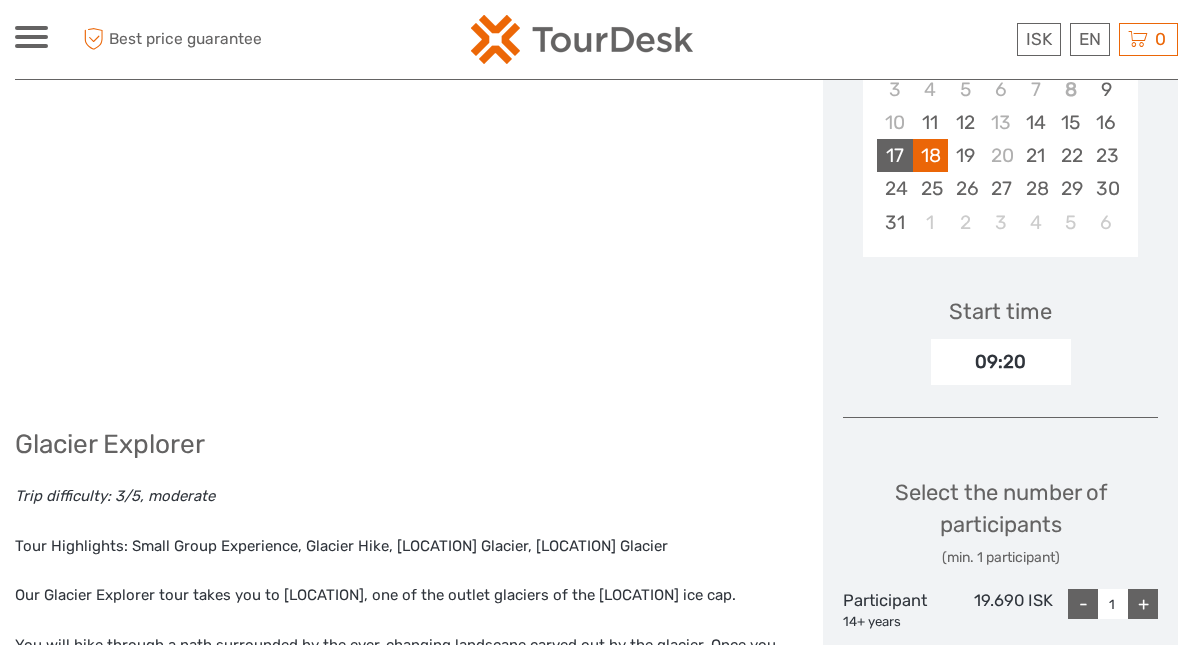 click on "17" at bounding box center (894, 155) 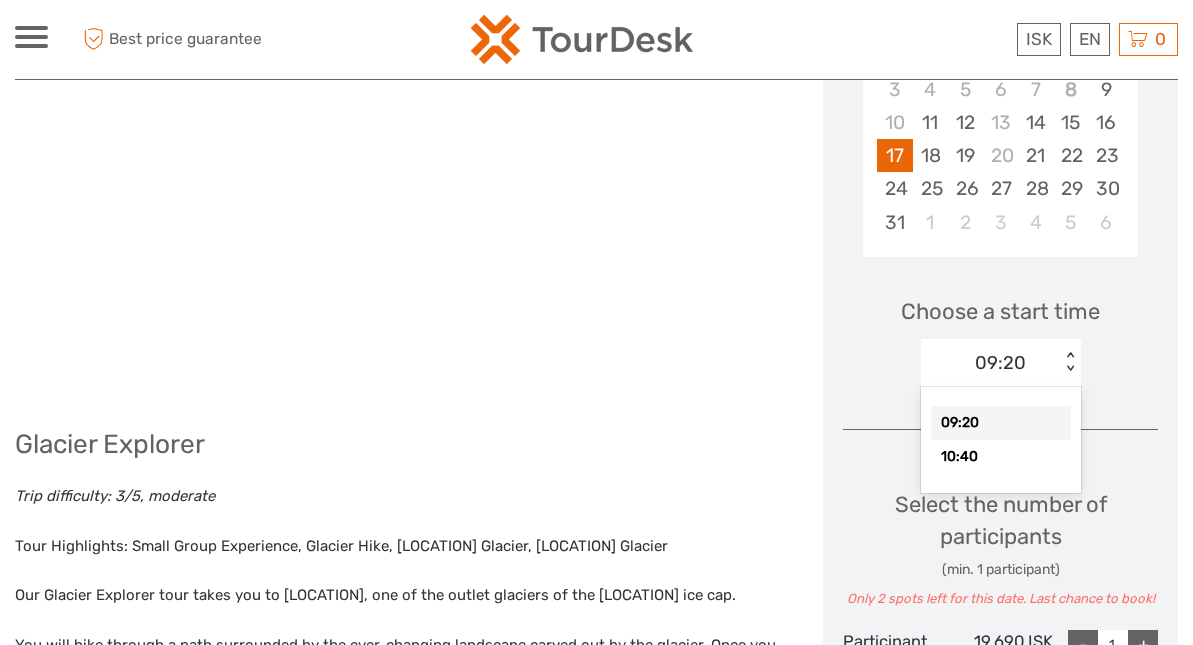 click on "< >" at bounding box center (1069, 362) 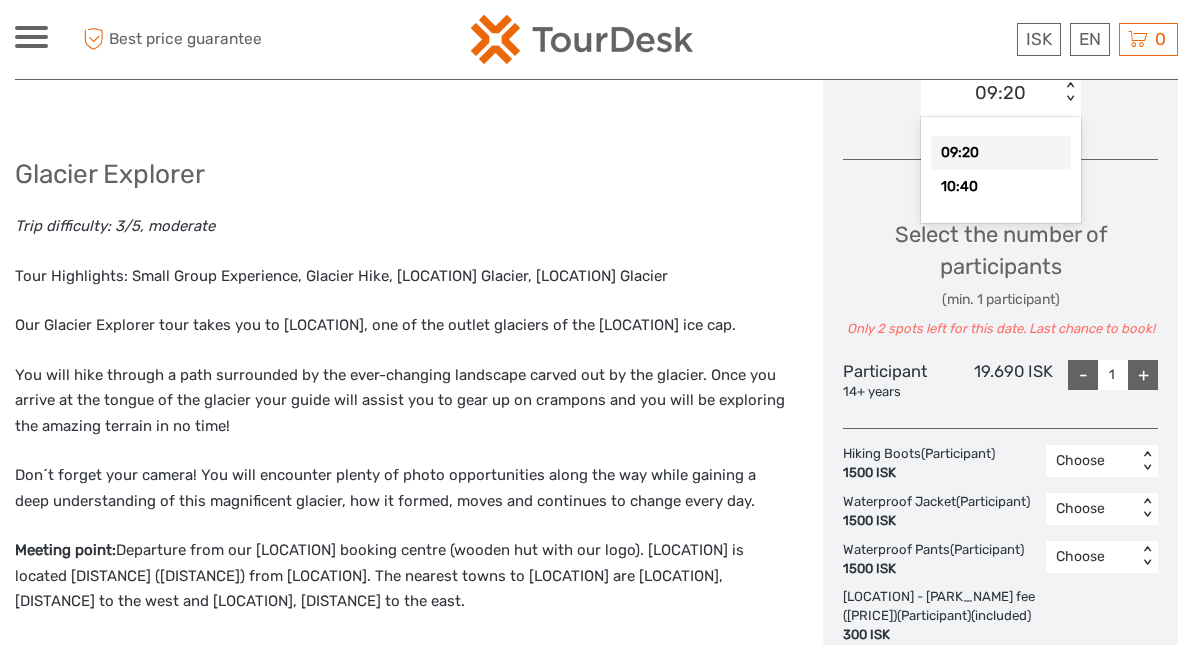 scroll, scrollTop: 701, scrollLeft: 0, axis: vertical 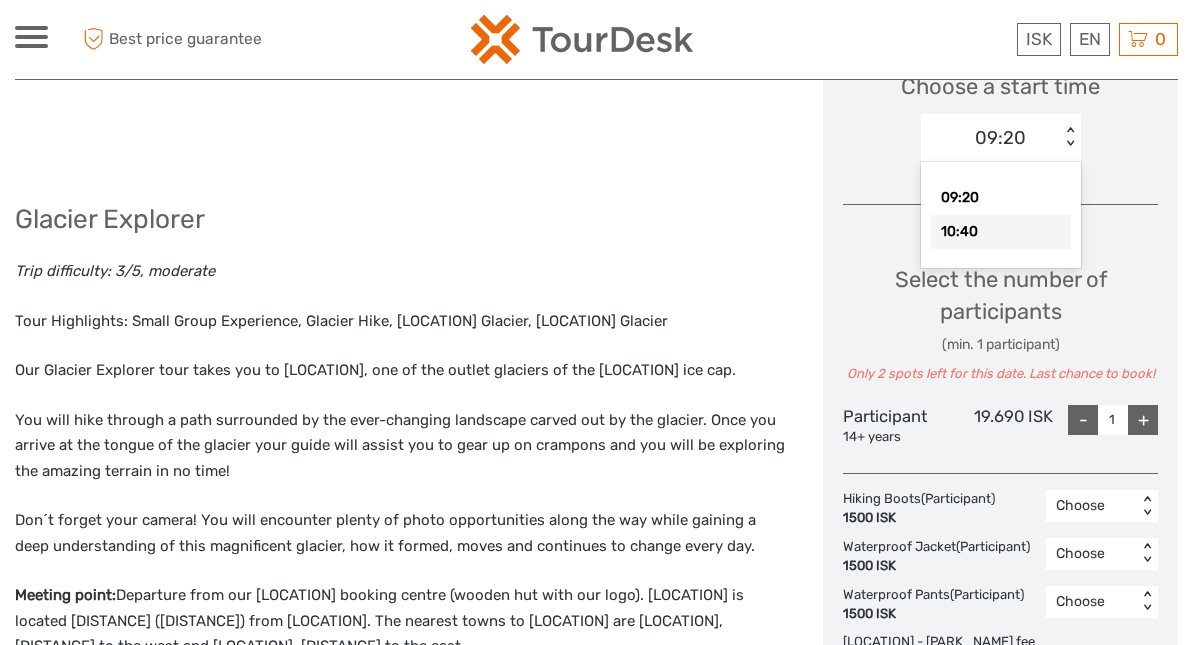 click on "10:40" at bounding box center (1001, 232) 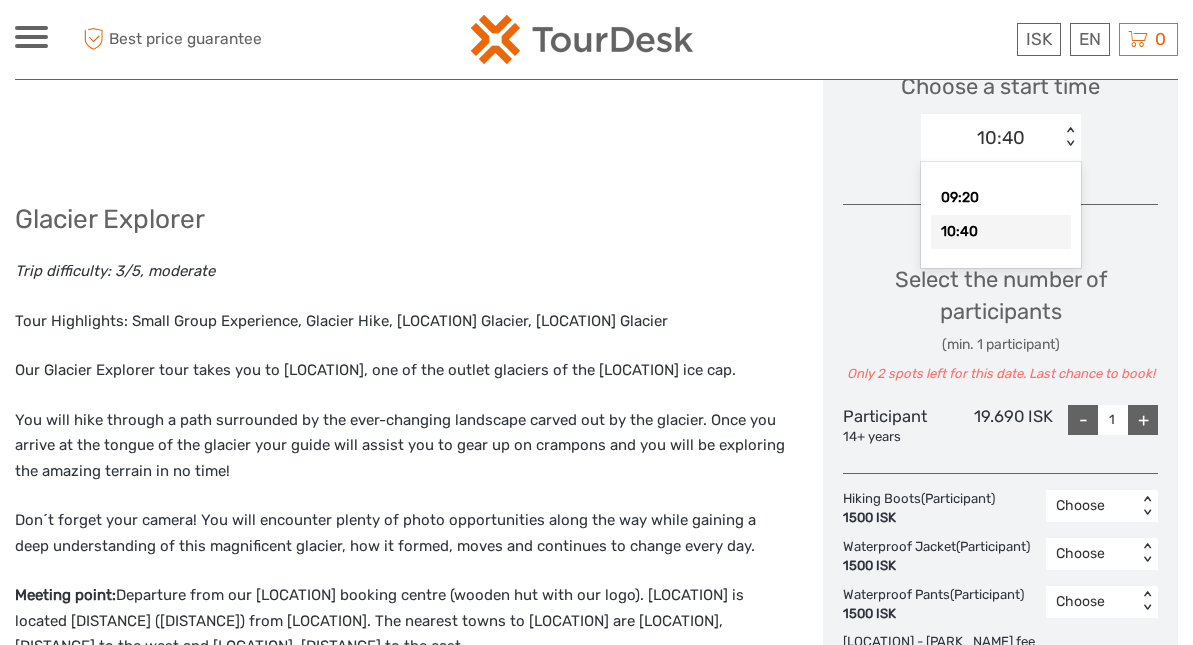 click on "< >" at bounding box center (1069, 137) 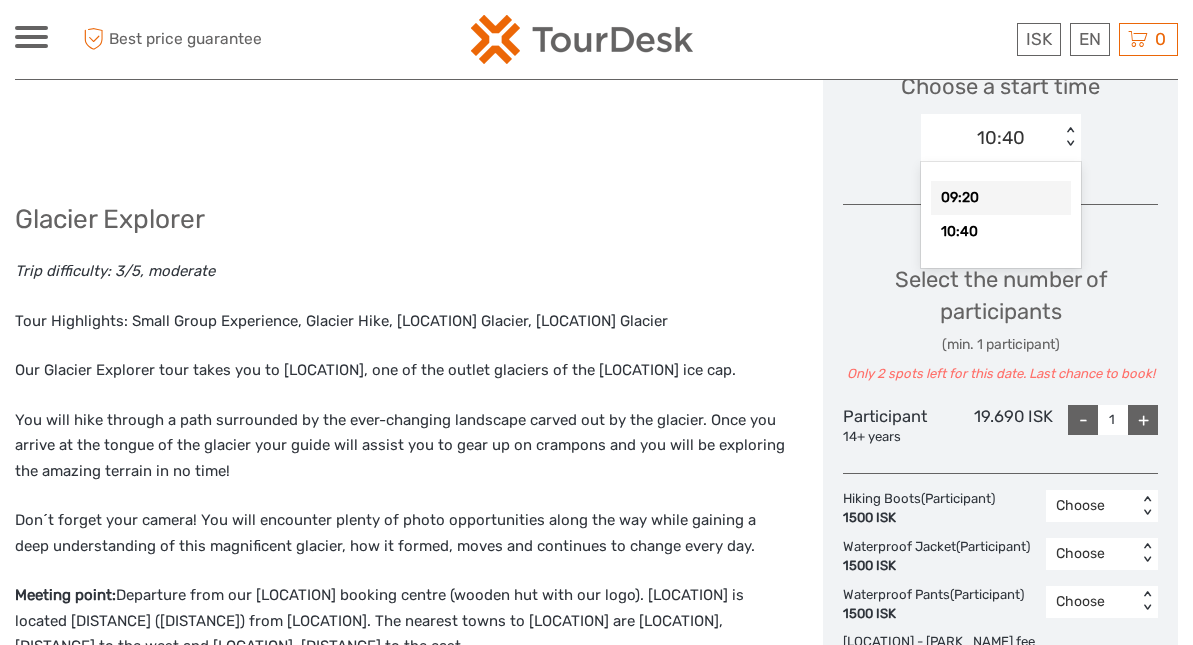 click on "09:20" at bounding box center (1001, 198) 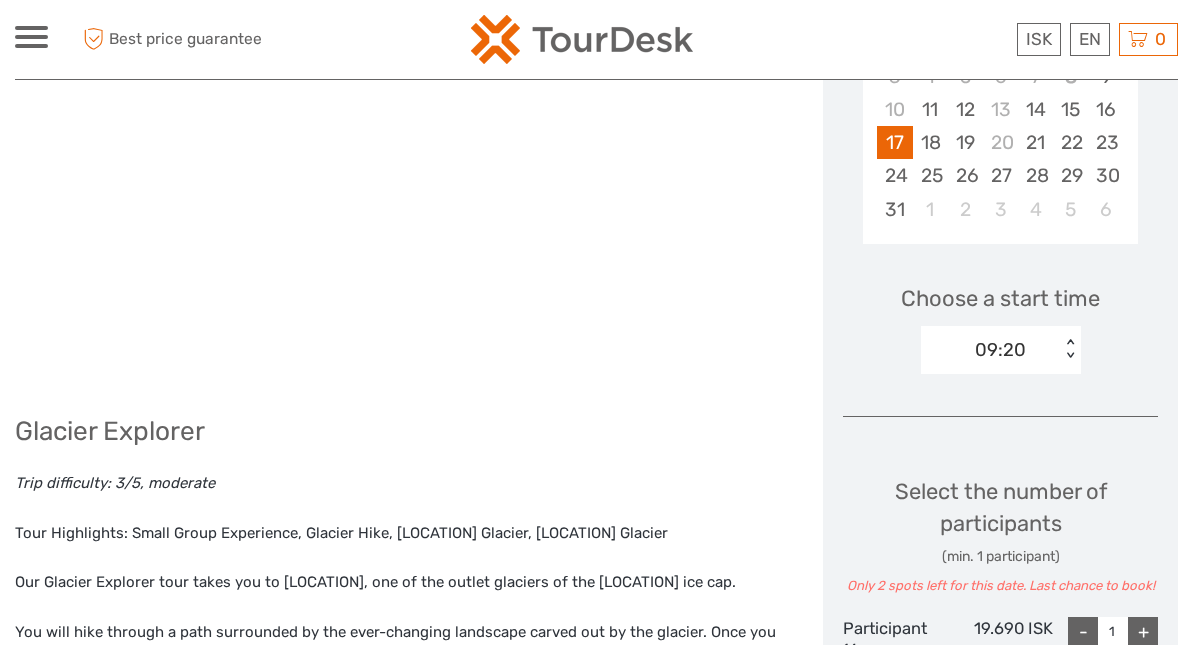 scroll, scrollTop: 380, scrollLeft: 0, axis: vertical 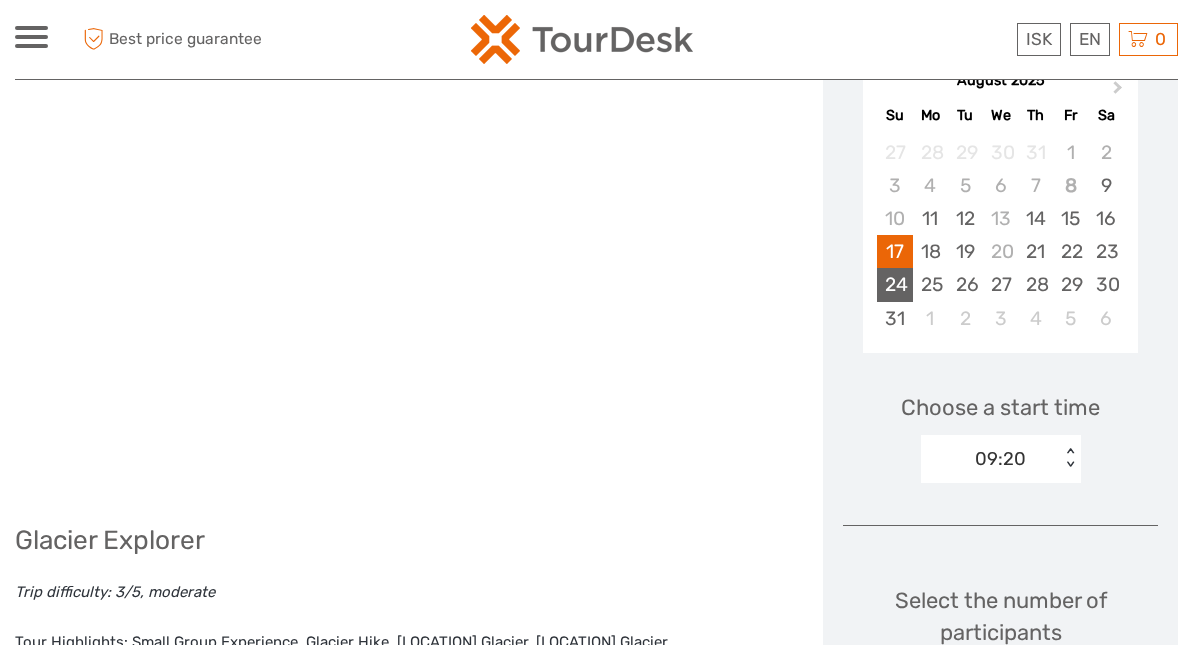 click on "24" at bounding box center [894, 284] 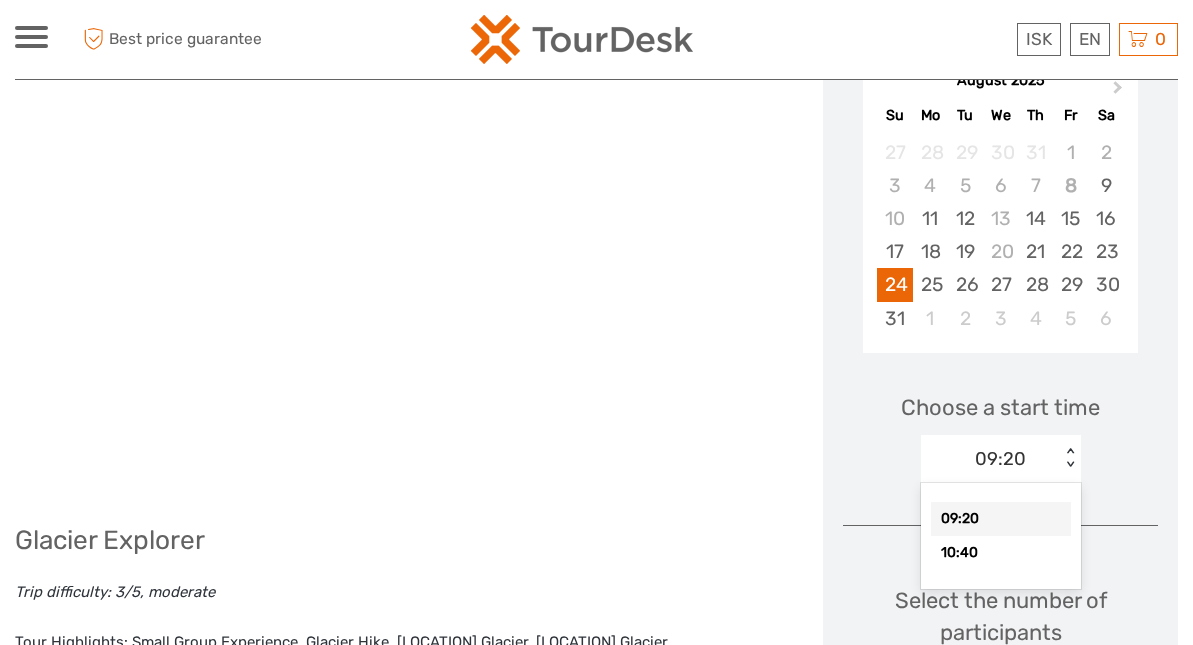 click on "< >" at bounding box center (1069, 458) 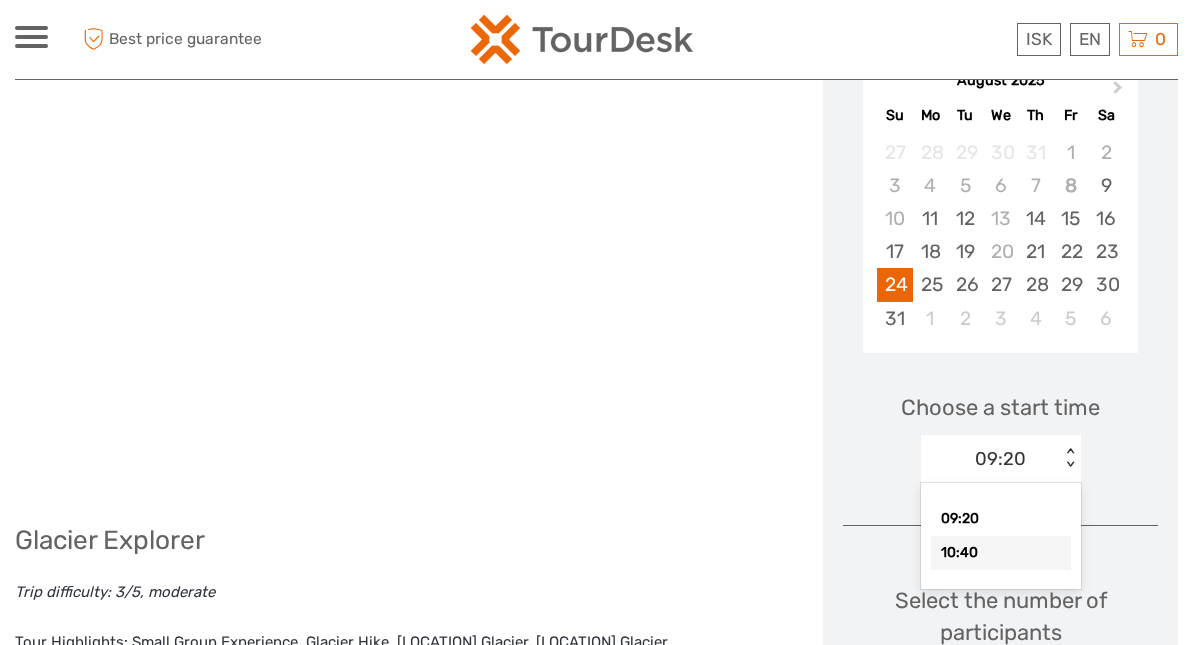 click on "10:40" at bounding box center (1001, 553) 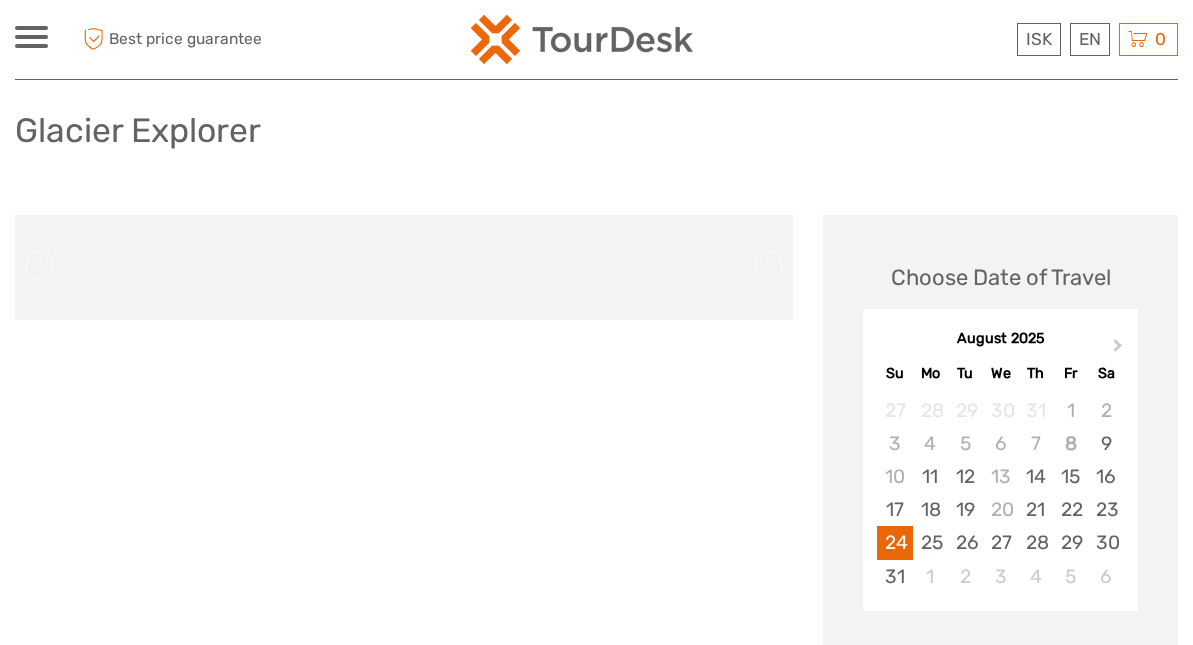 scroll, scrollTop: 187, scrollLeft: 0, axis: vertical 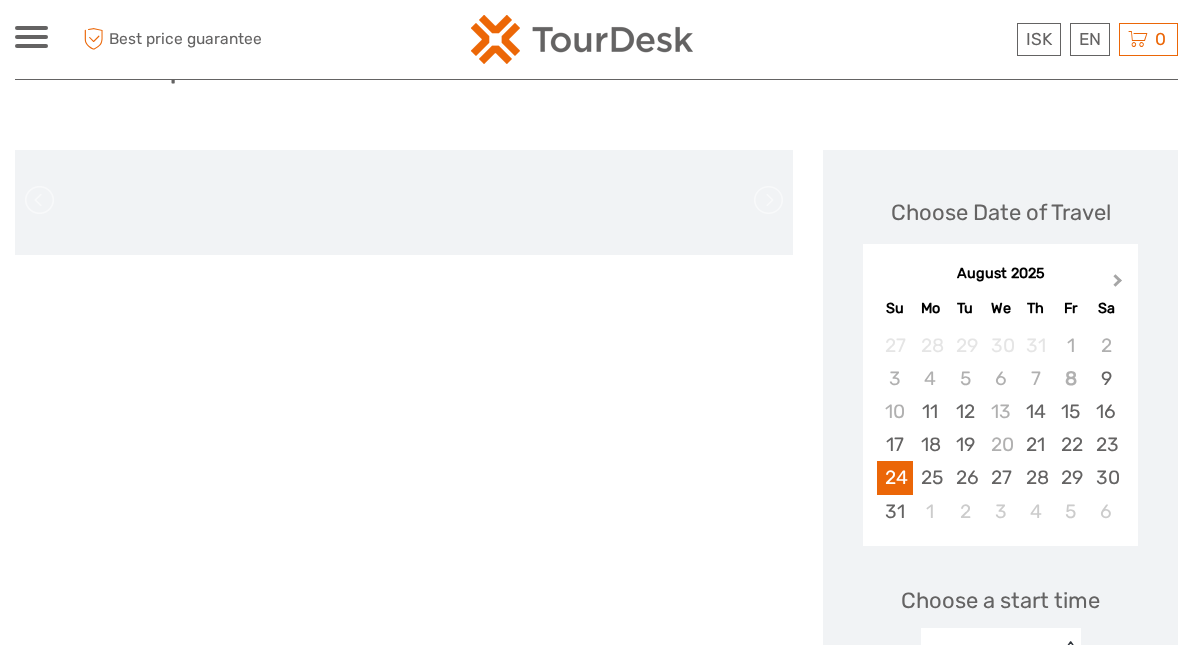 click on "Next Month" at bounding box center (1118, 284) 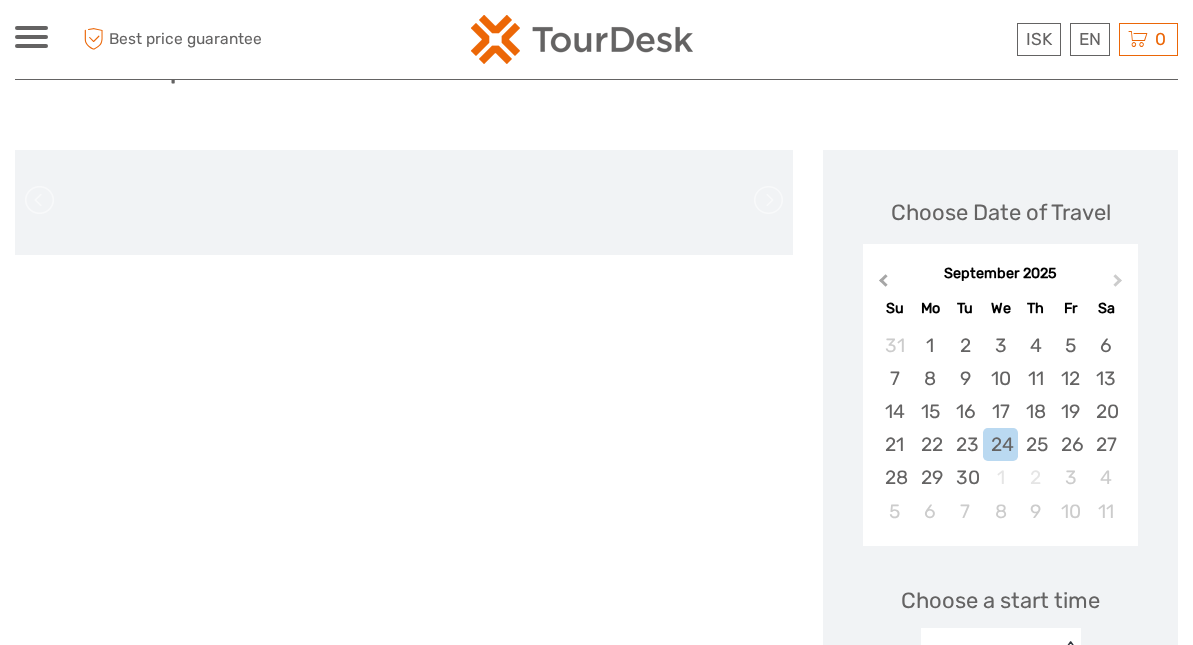 click on "Previous Month" at bounding box center (883, 284) 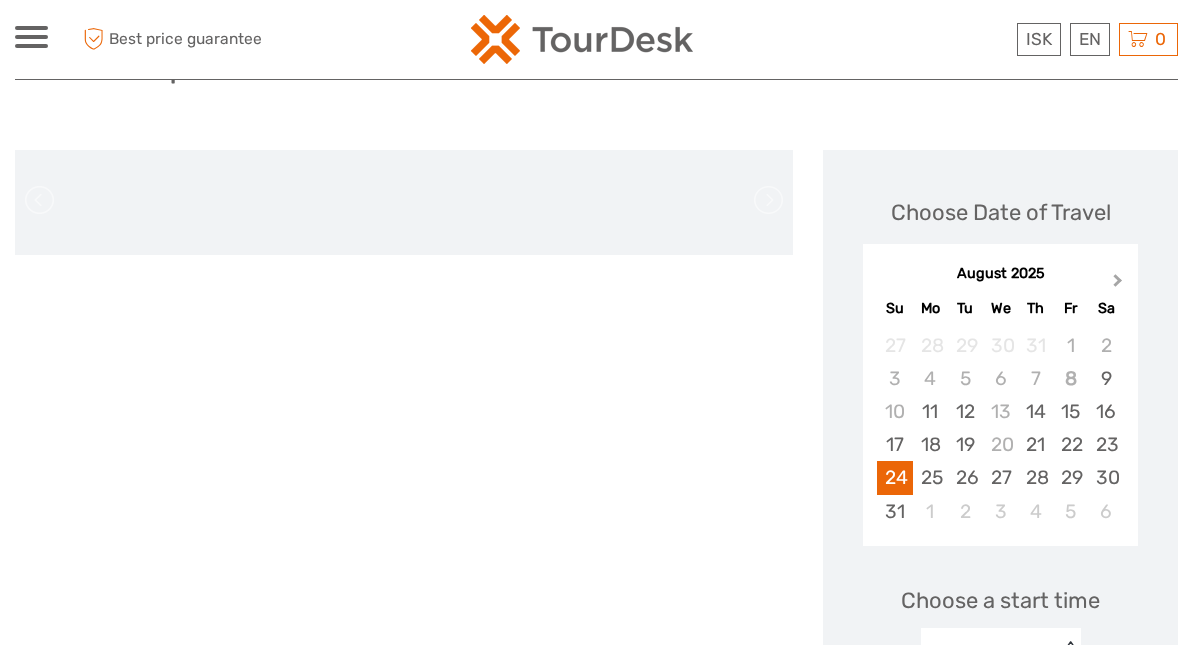 click on "Next Month" at bounding box center (1118, 284) 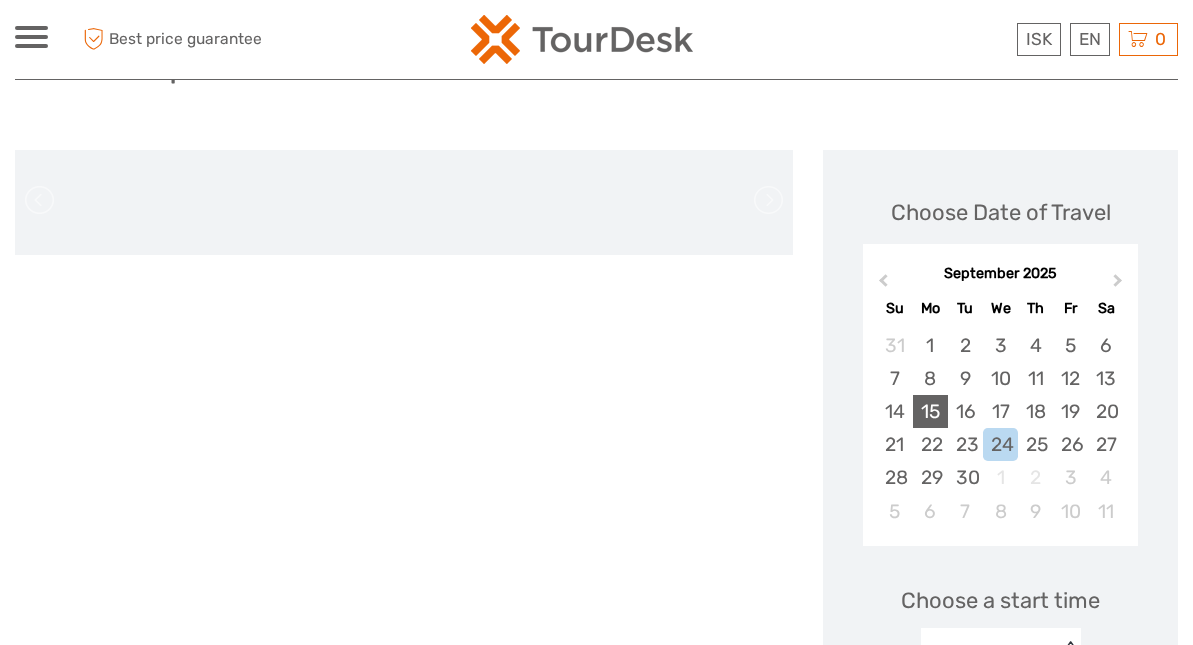 click on "15" at bounding box center [930, 411] 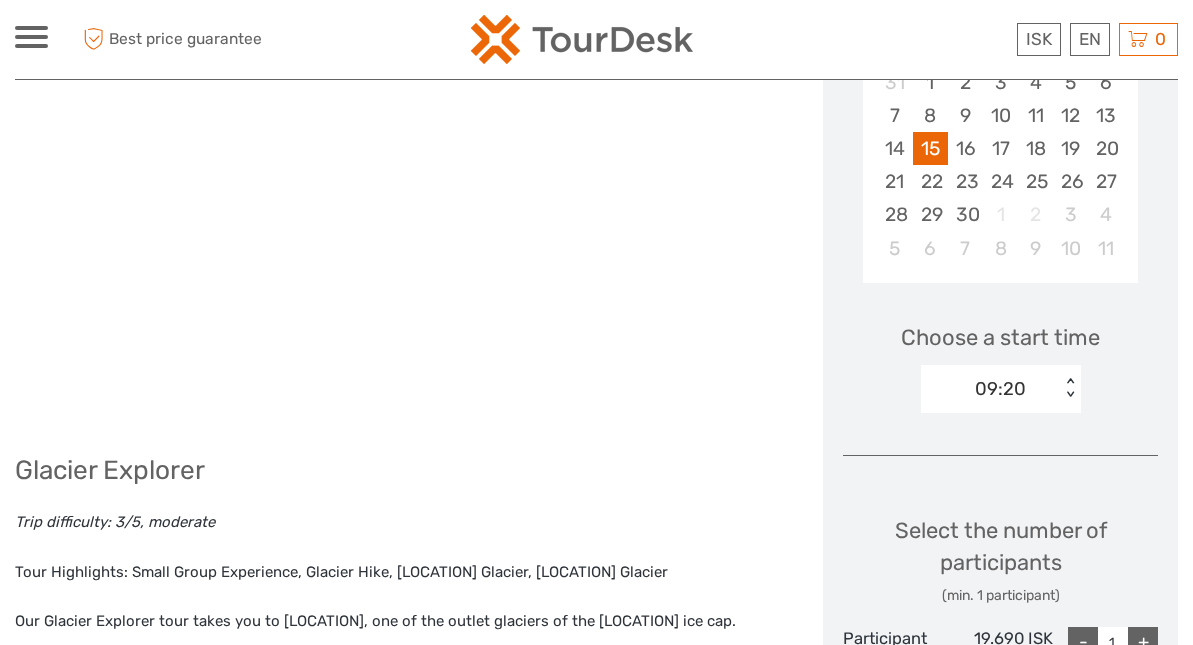 scroll, scrollTop: 598, scrollLeft: 0, axis: vertical 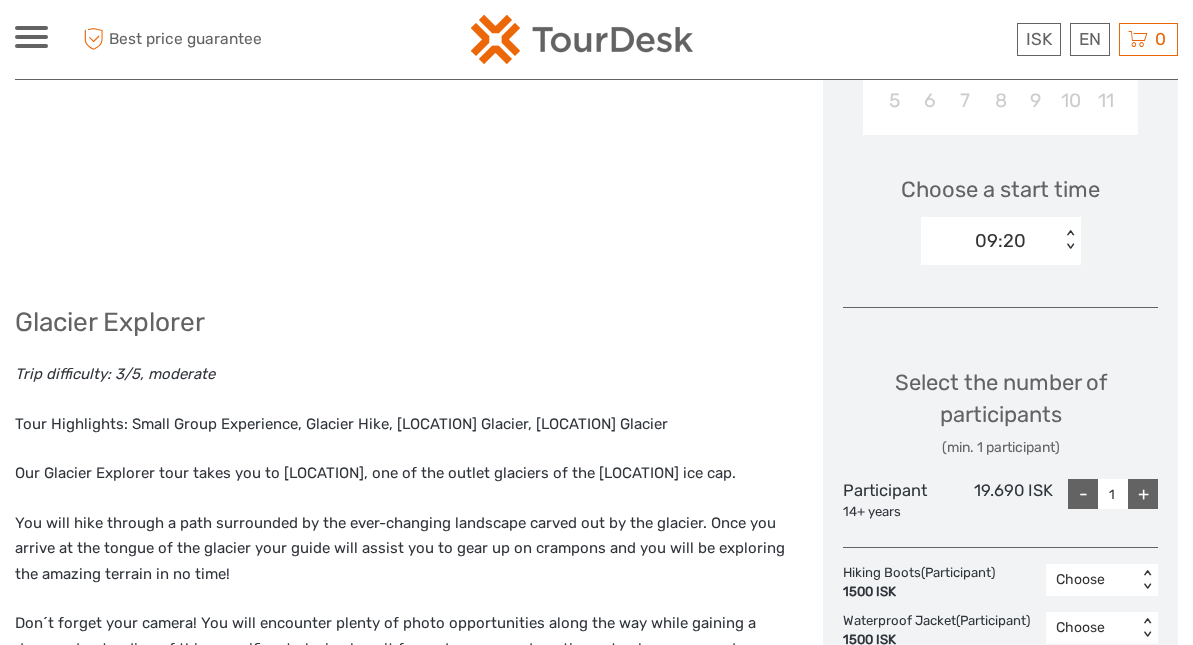 click on "+" at bounding box center (1143, 494) 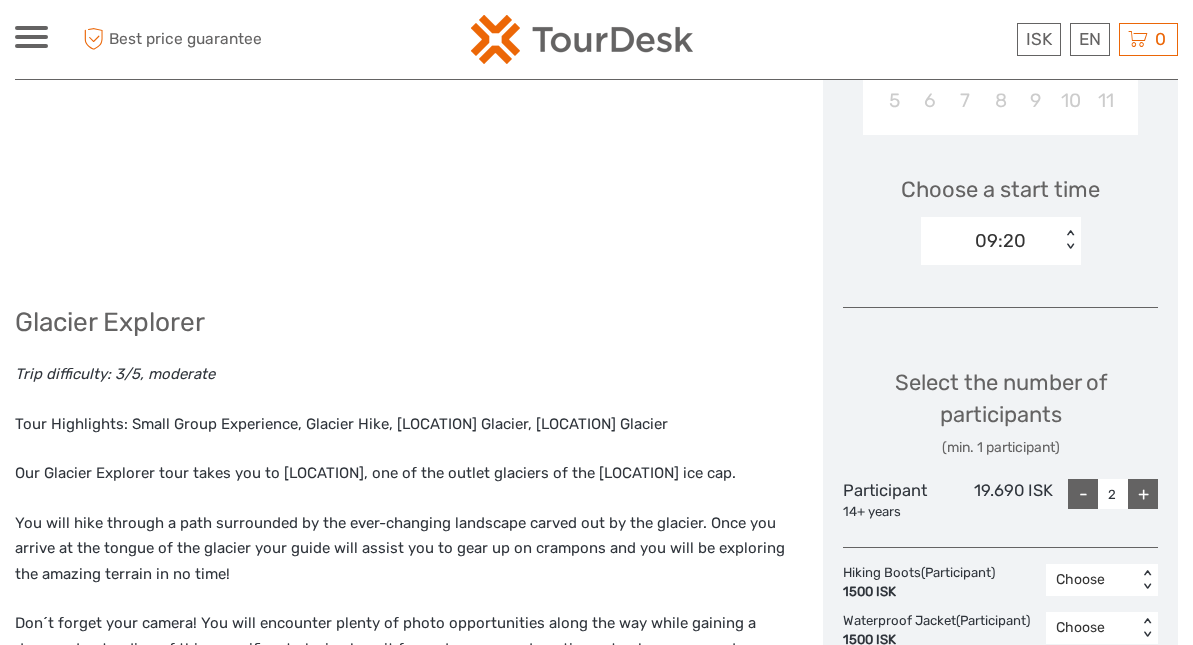 click on "+" at bounding box center [1143, 494] 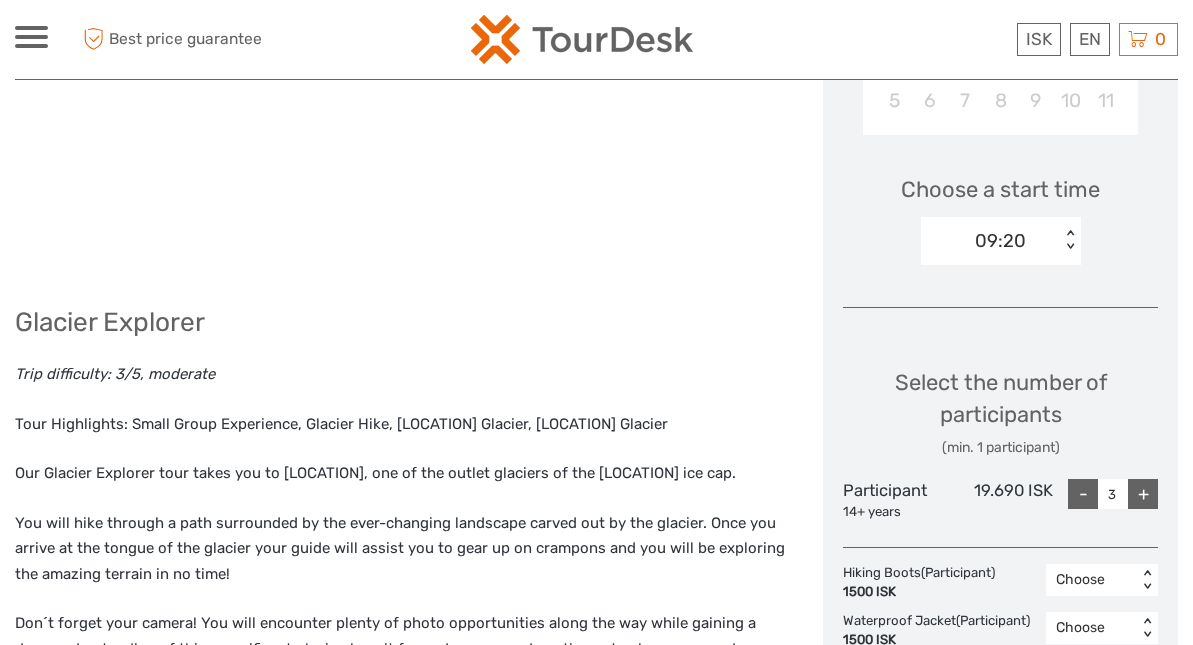 click on "+" at bounding box center (1143, 494) 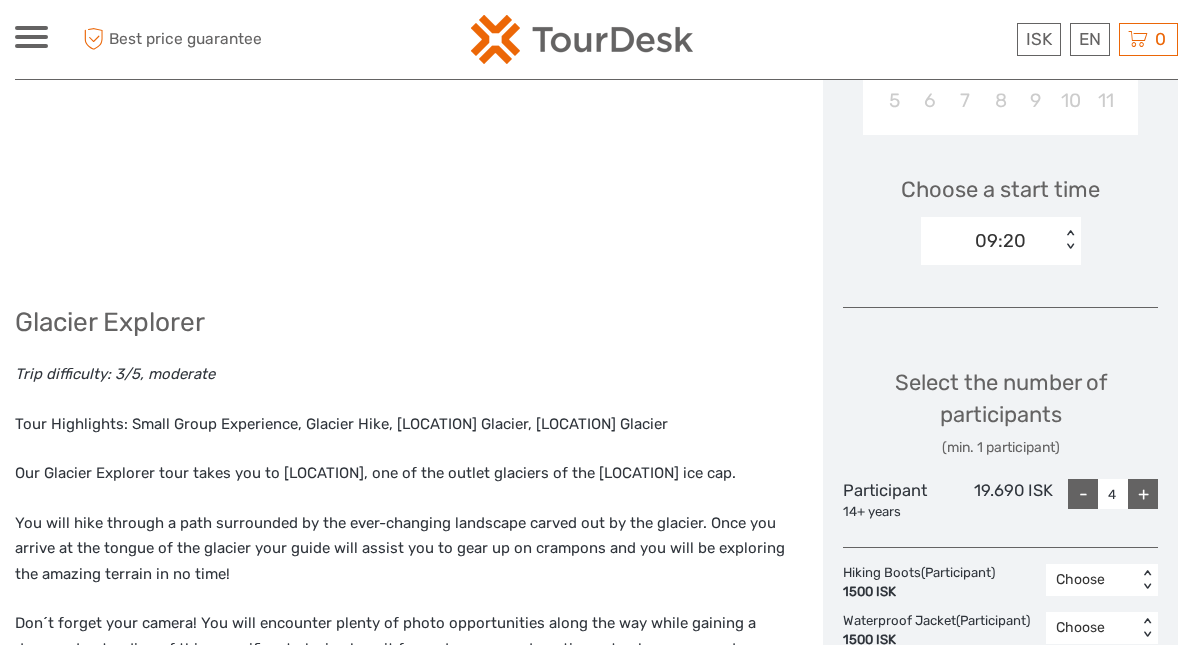 click on "+" at bounding box center [1143, 494] 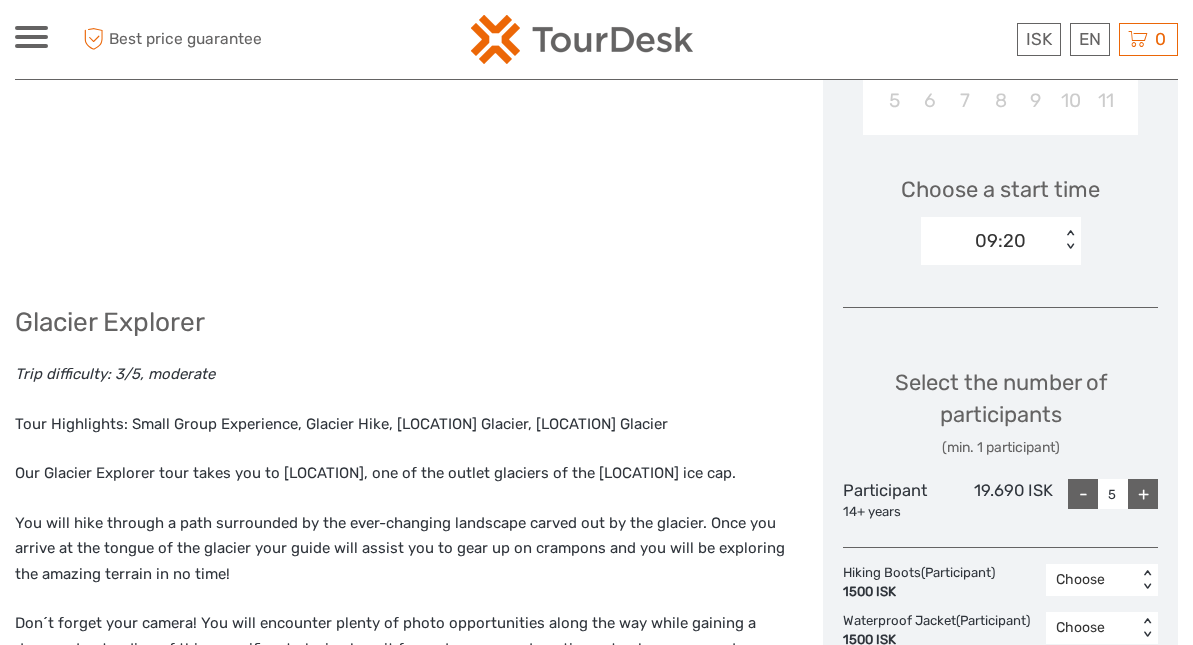 click on "+" at bounding box center (1143, 494) 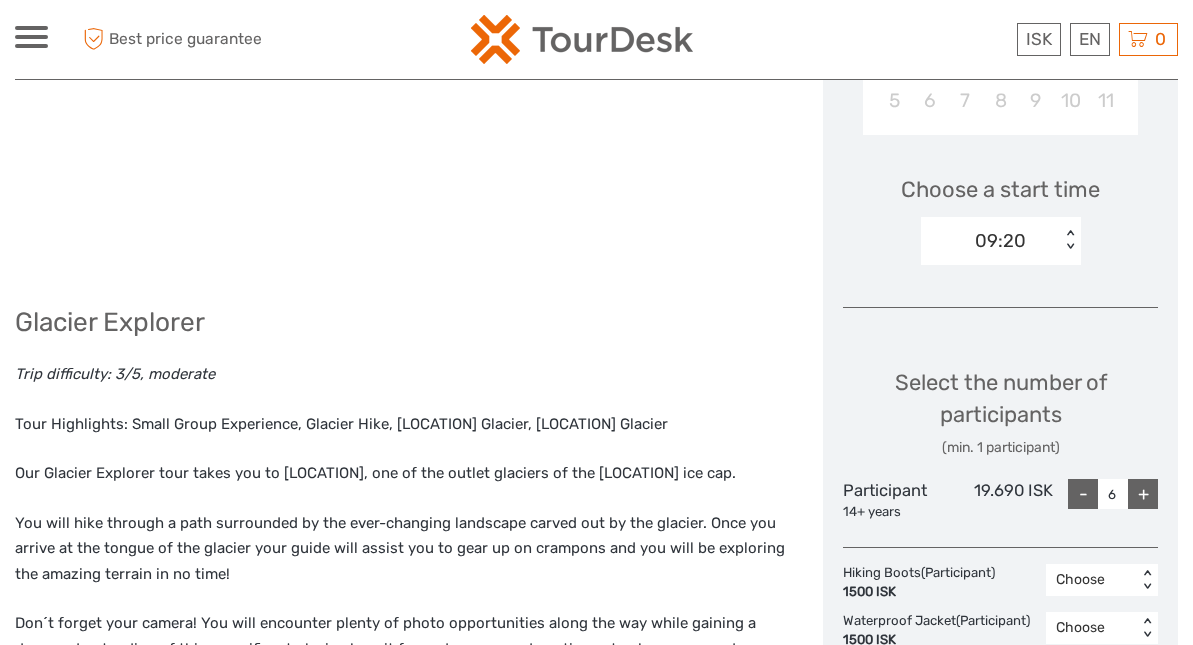 click on "+" at bounding box center [1143, 494] 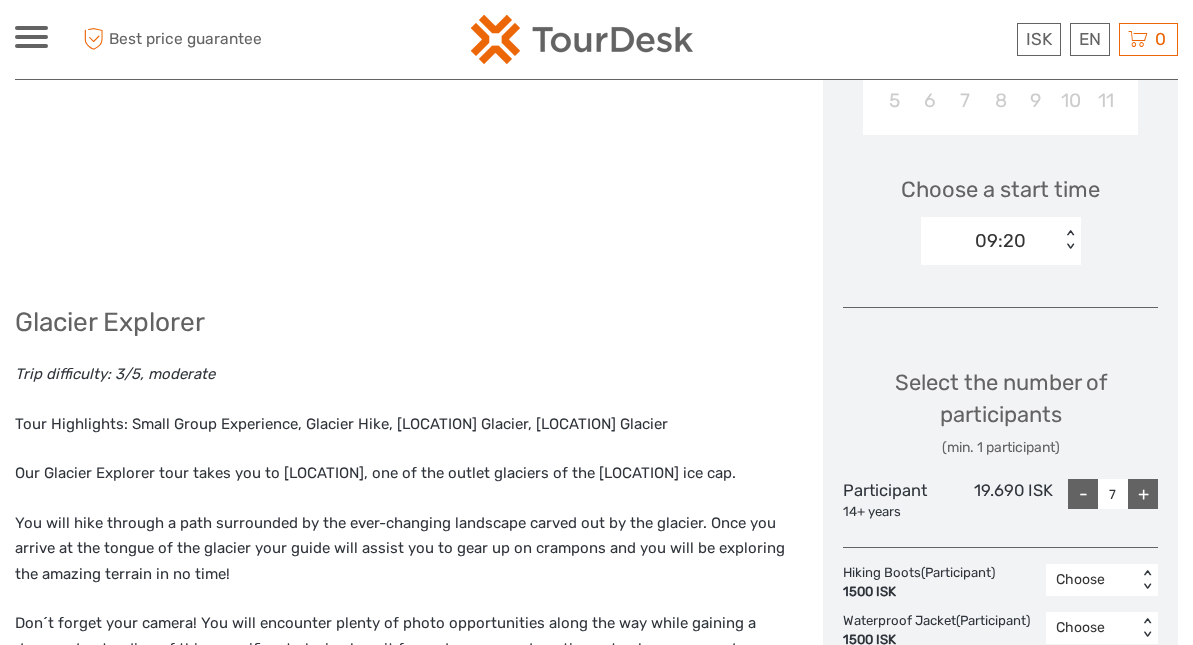 click on "+" at bounding box center (1143, 494) 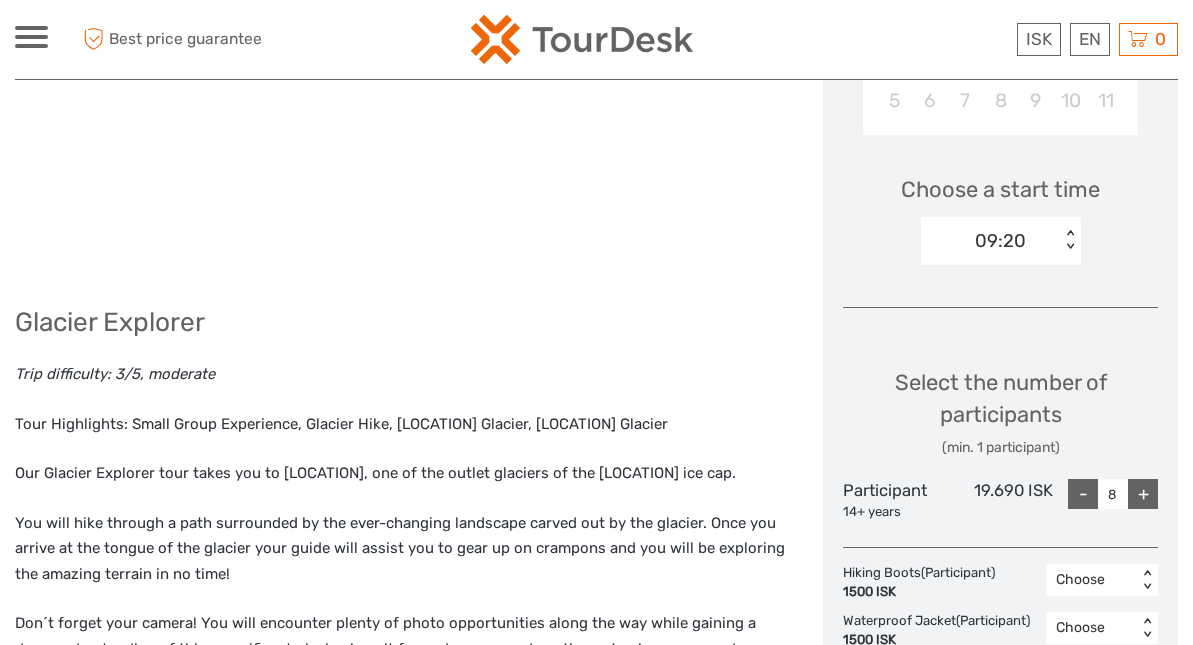 click on "+" at bounding box center (1143, 494) 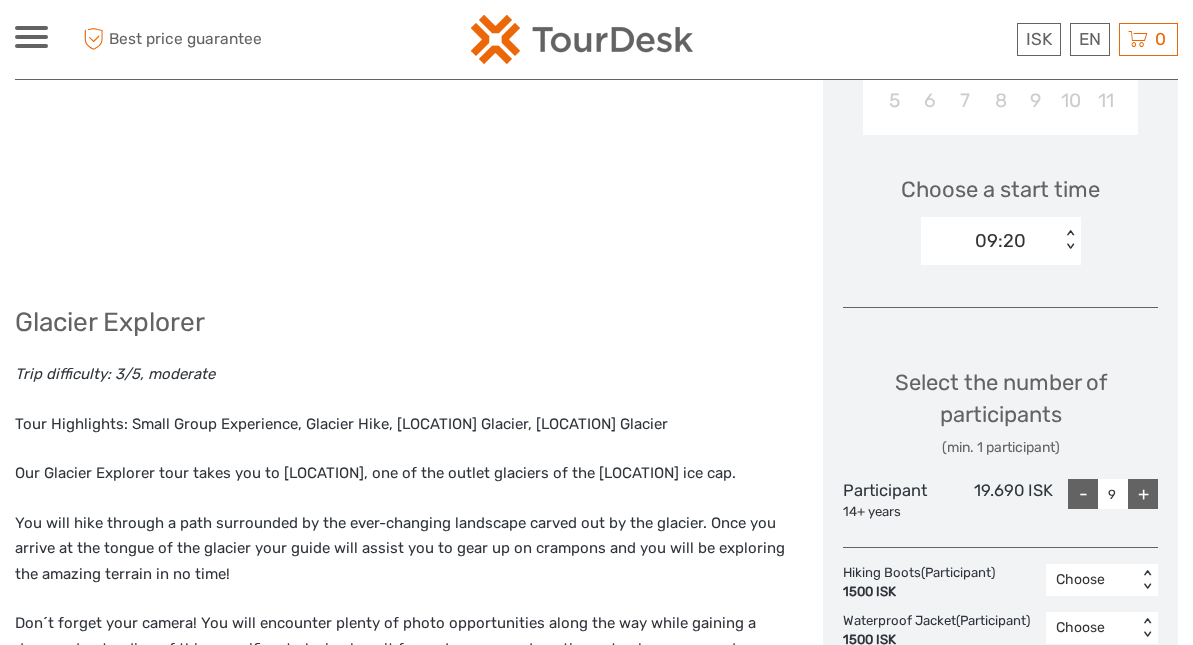 click on "+" at bounding box center [1143, 494] 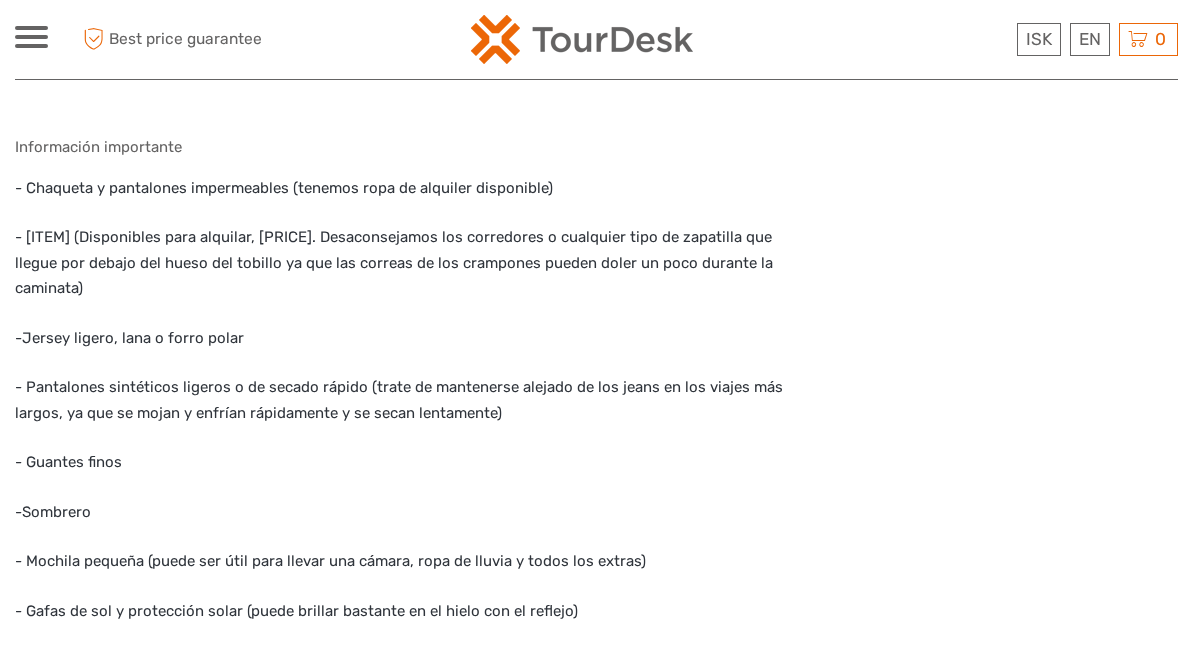 scroll, scrollTop: 2269, scrollLeft: 0, axis: vertical 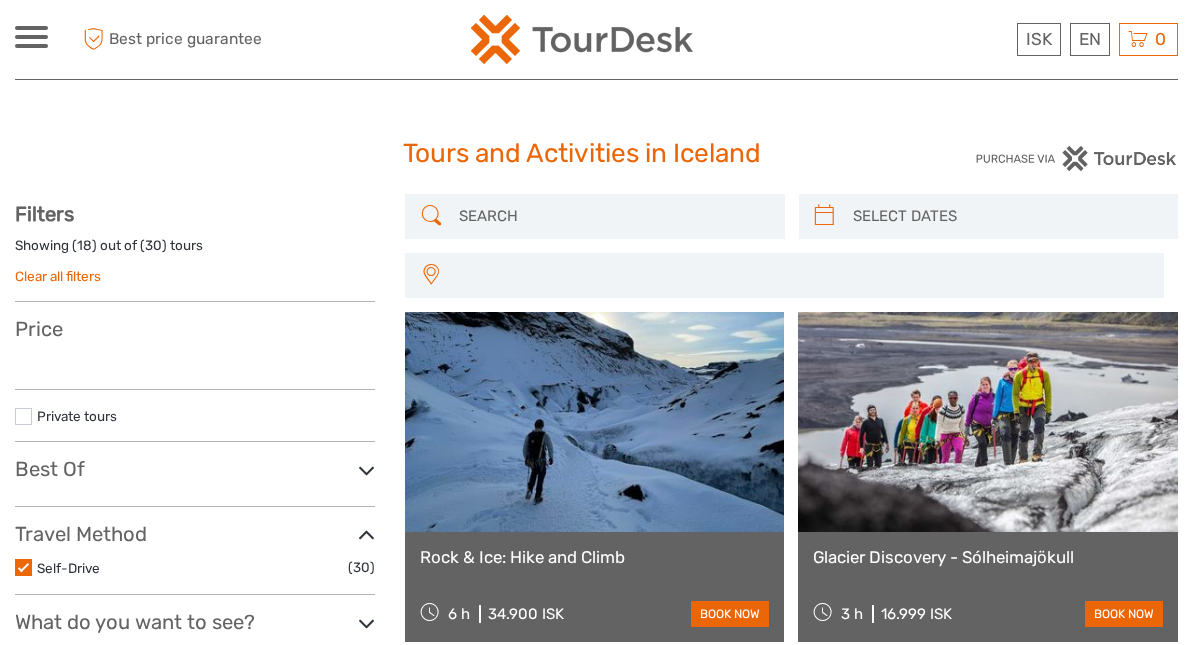 select 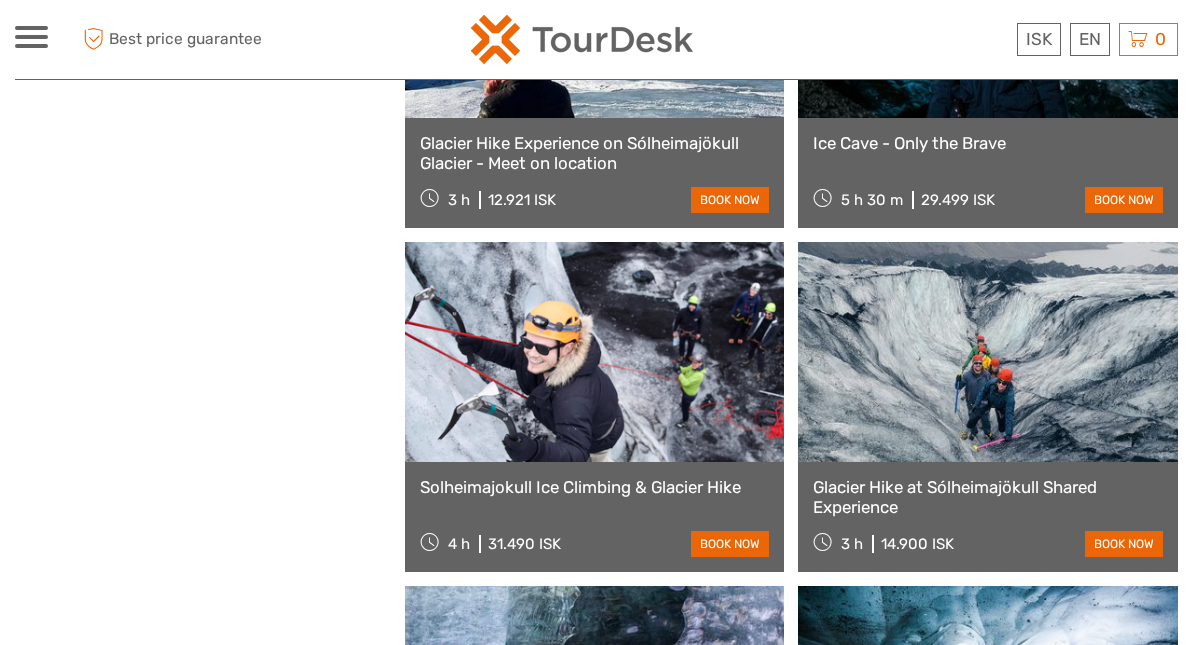 select 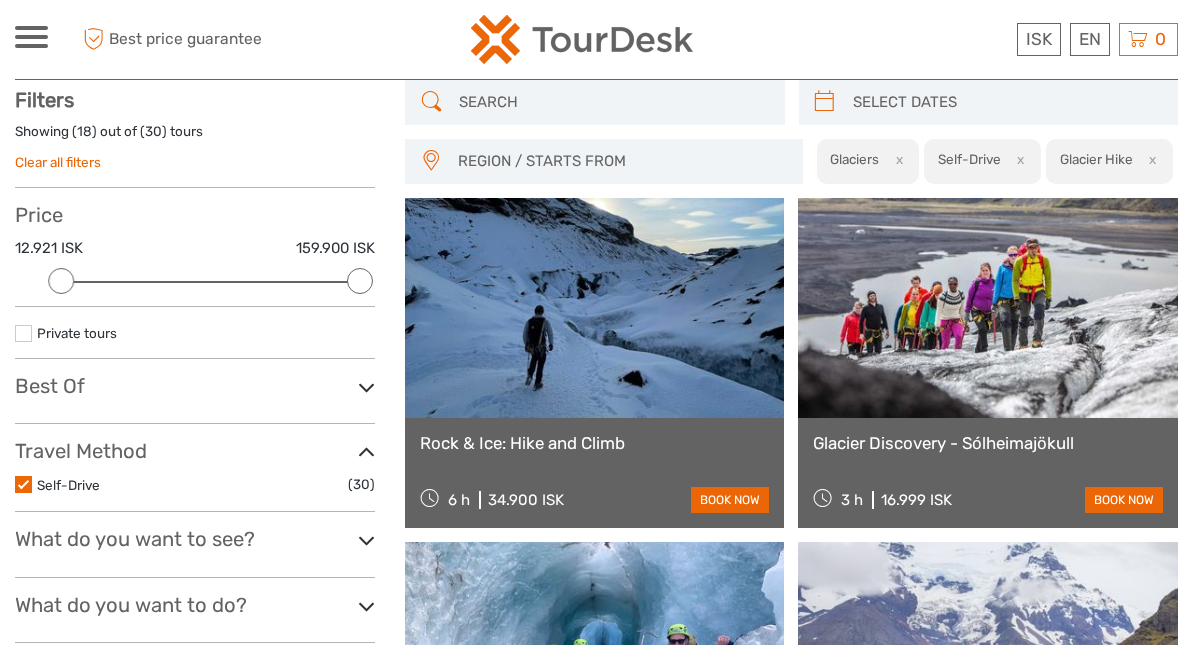 scroll, scrollTop: 0, scrollLeft: 0, axis: both 